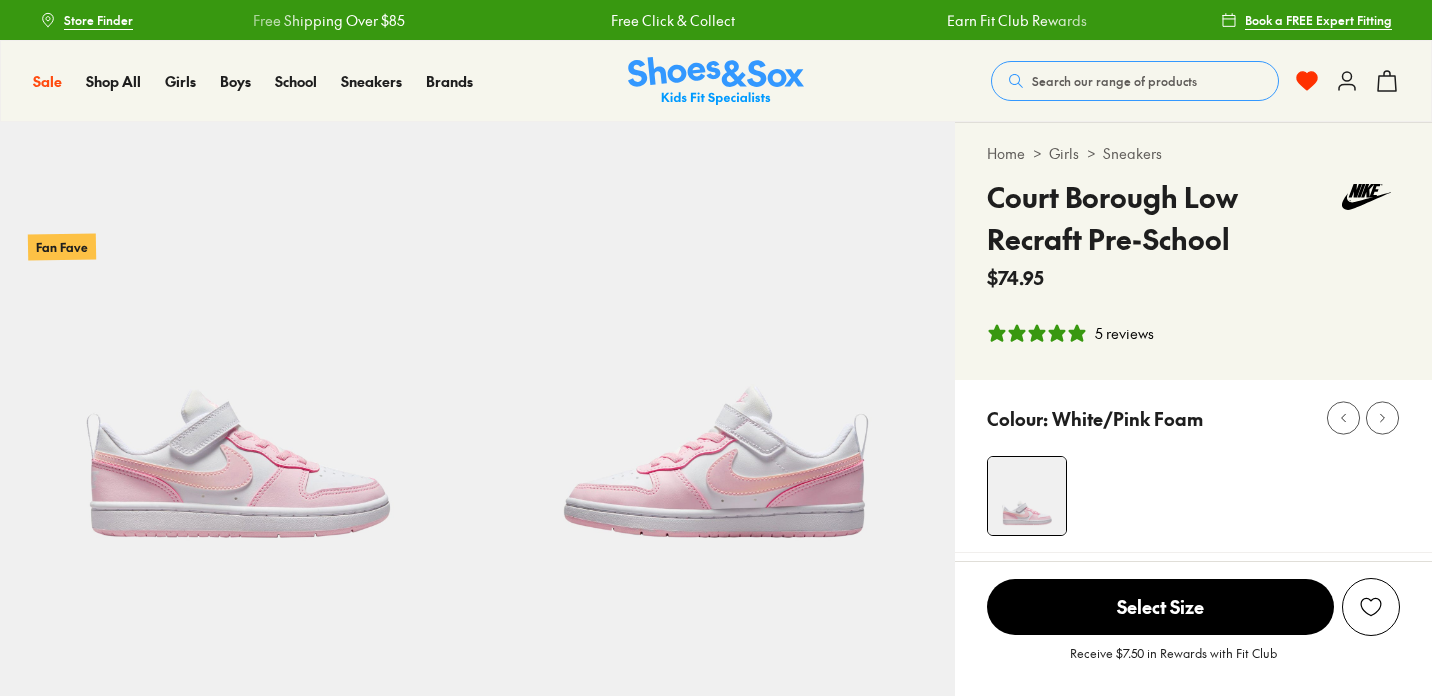 select on "*" 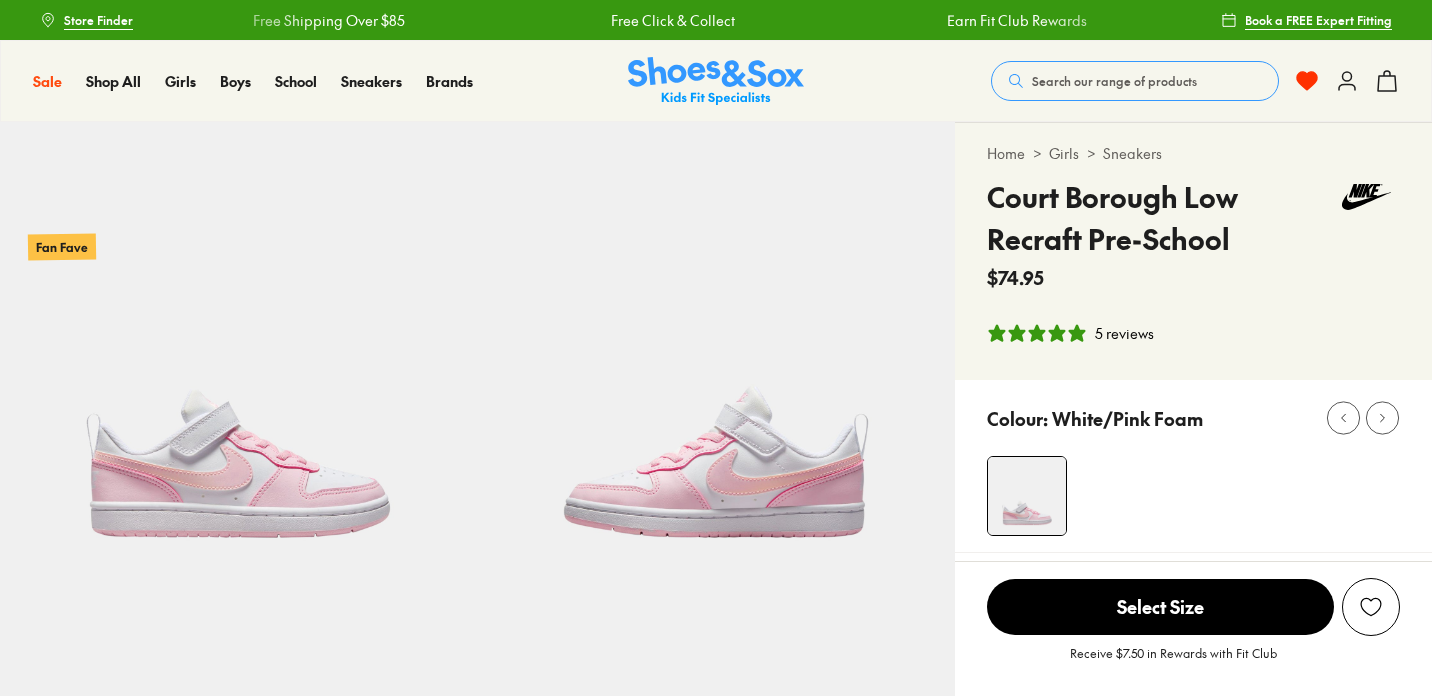 scroll, scrollTop: 0, scrollLeft: 0, axis: both 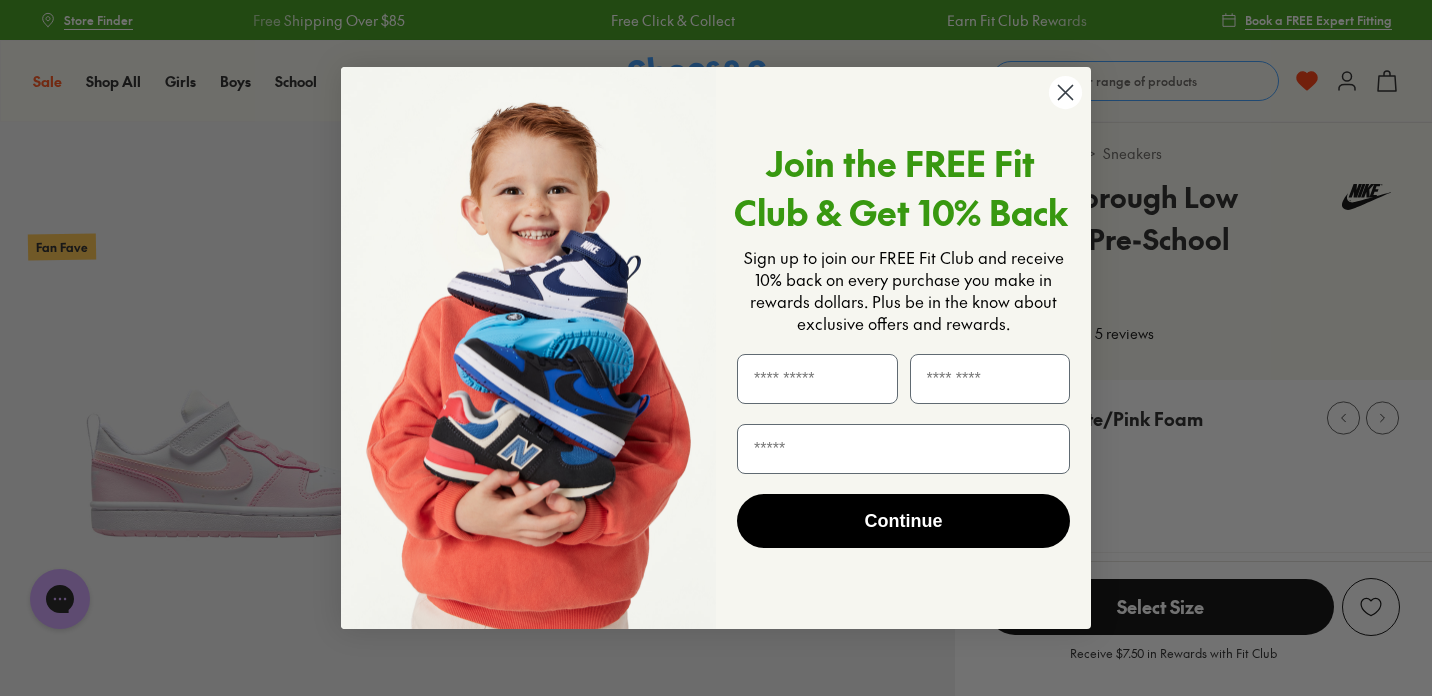 click 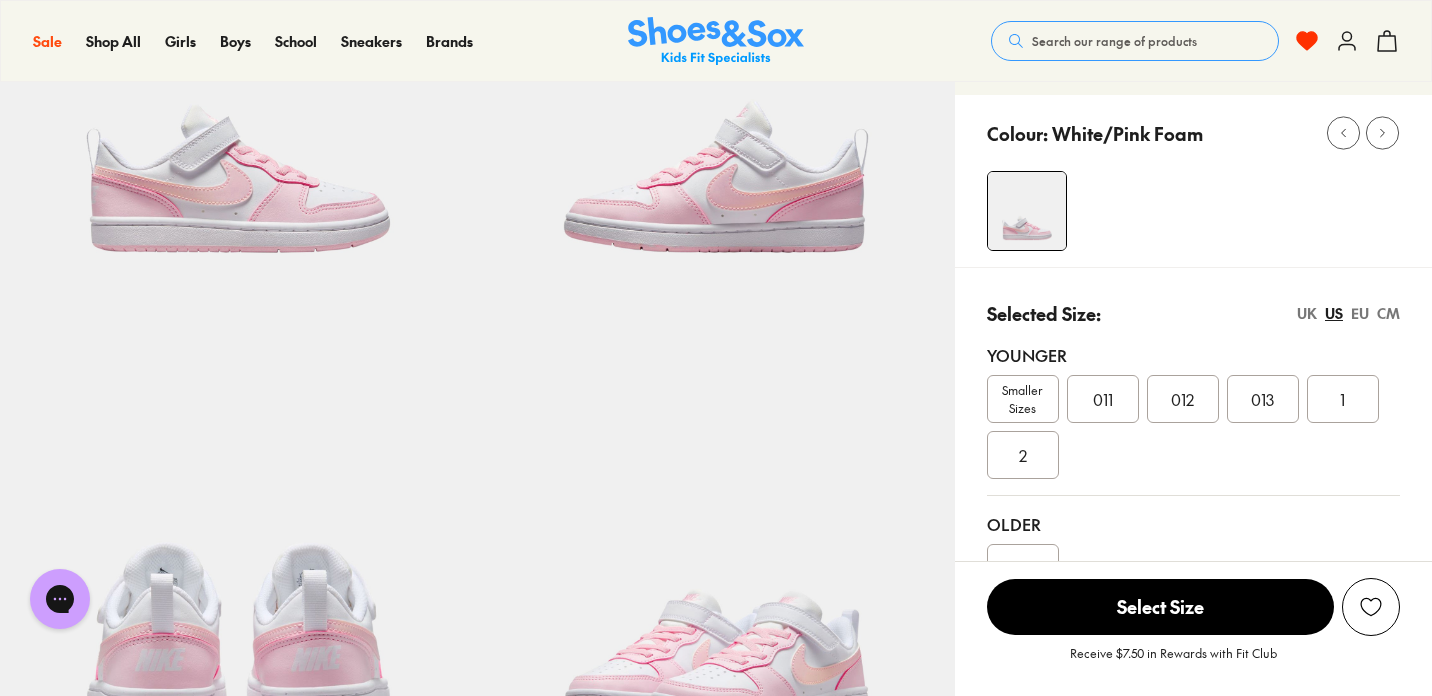 scroll, scrollTop: 290, scrollLeft: 0, axis: vertical 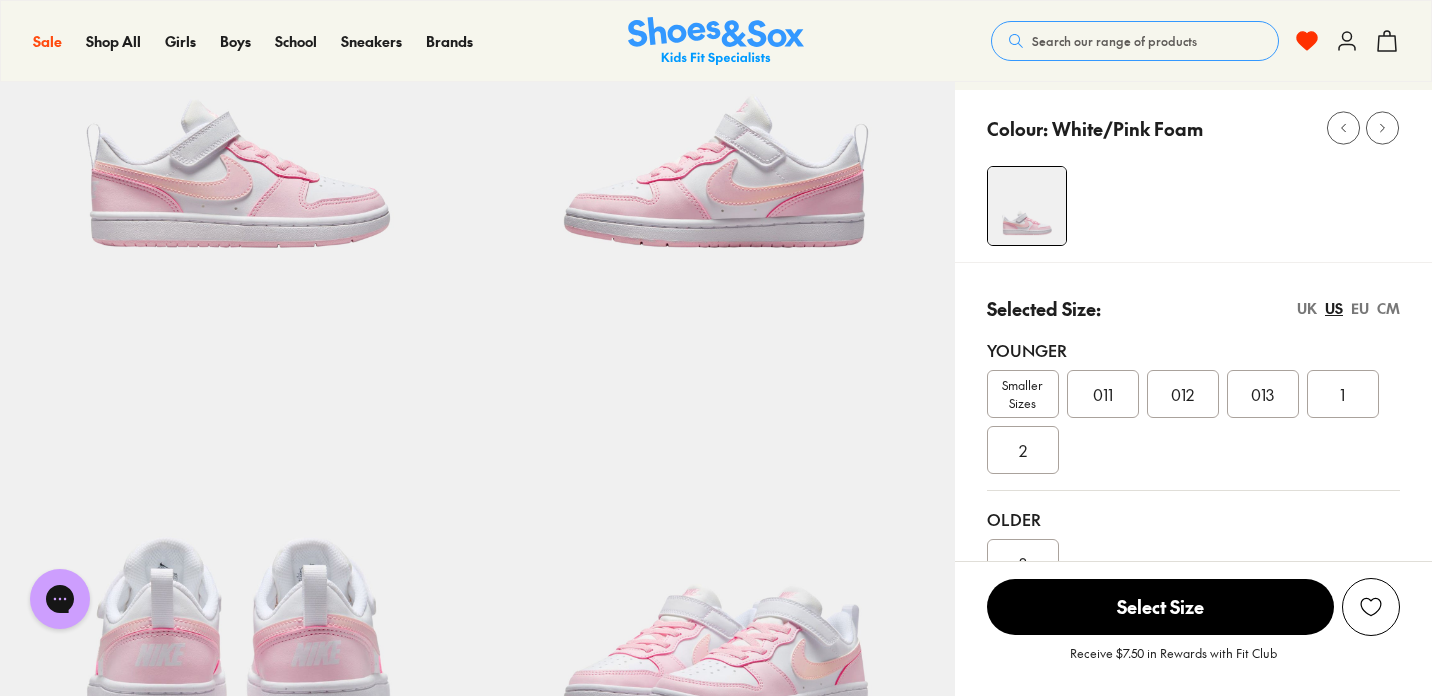 click on "011" at bounding box center (1103, 394) 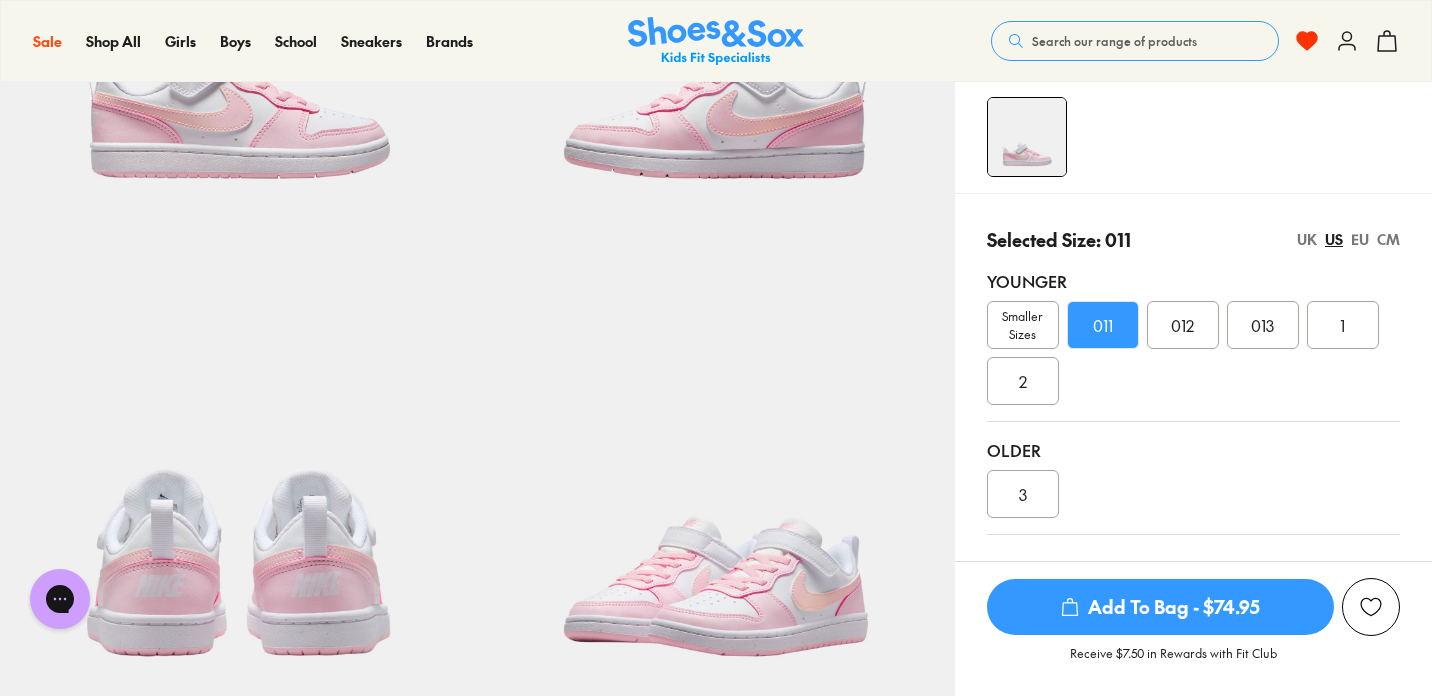 scroll, scrollTop: 360, scrollLeft: 0, axis: vertical 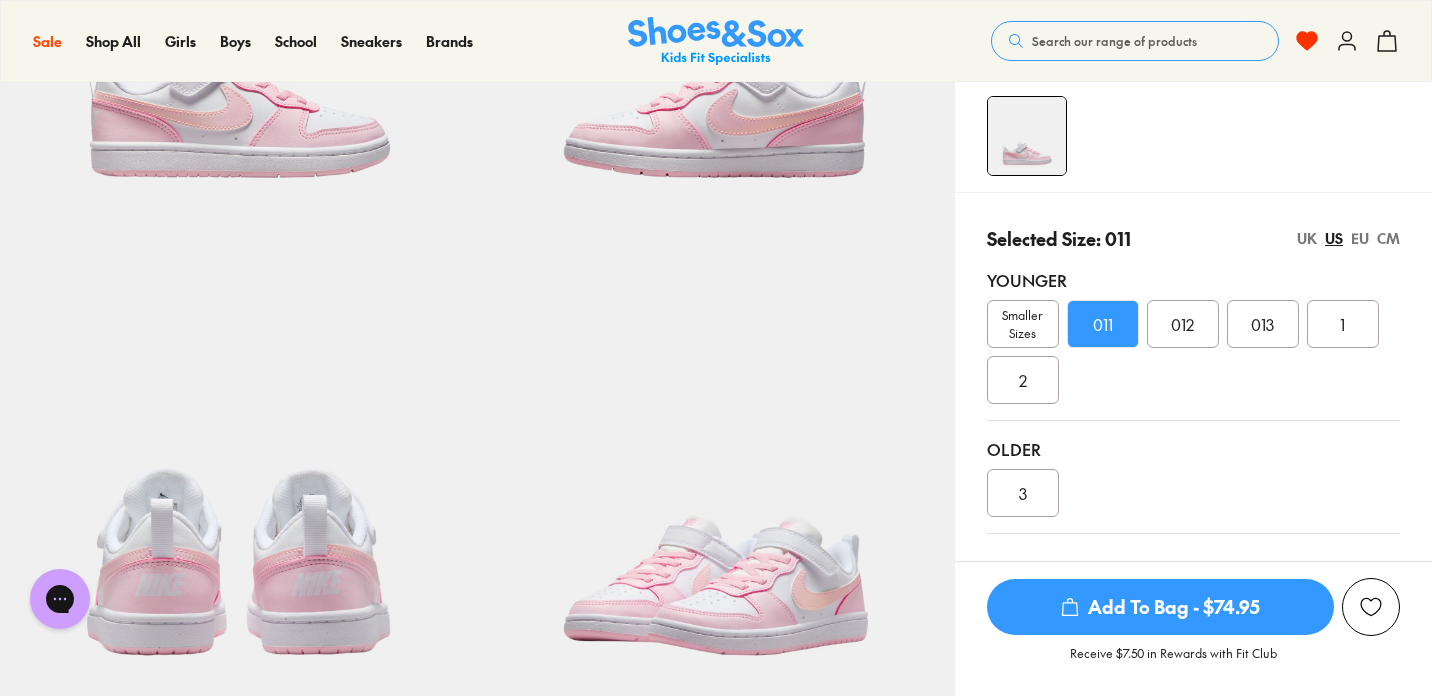 click on "CM" at bounding box center [1388, 238] 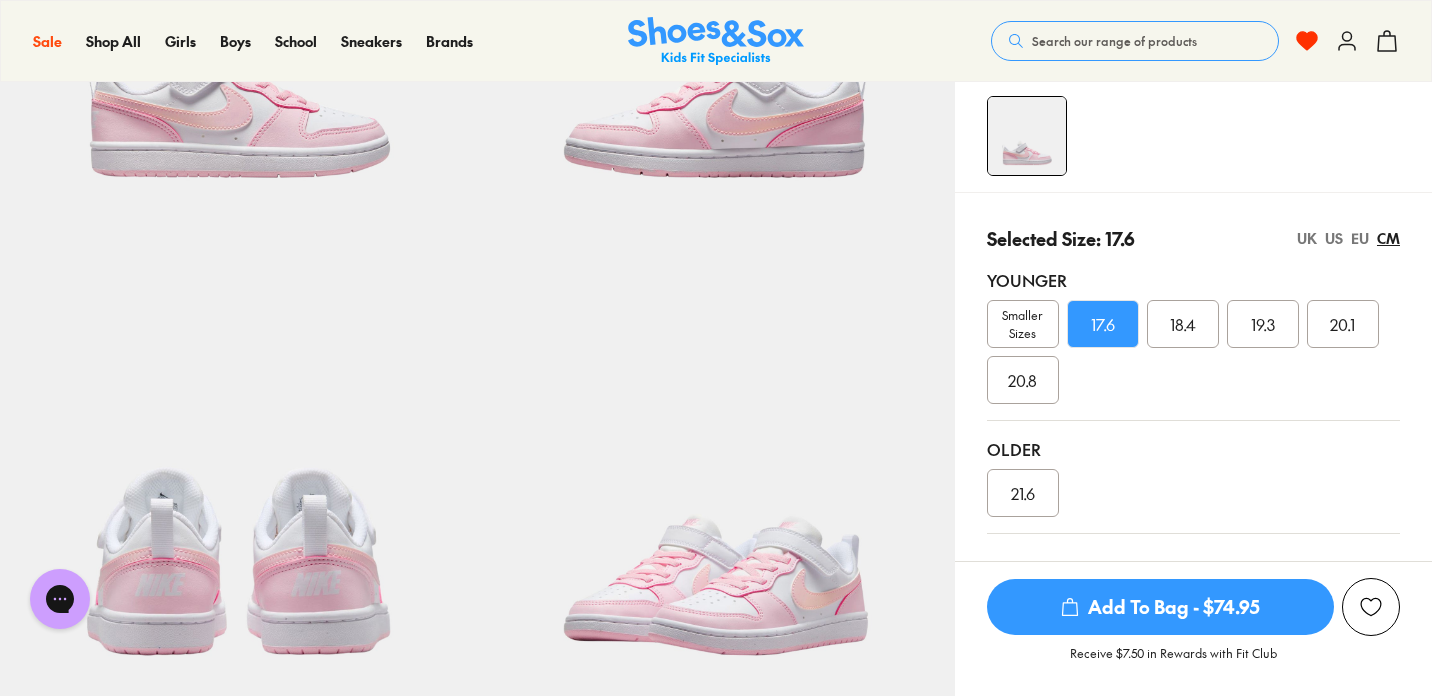click on "US" at bounding box center (1334, 238) 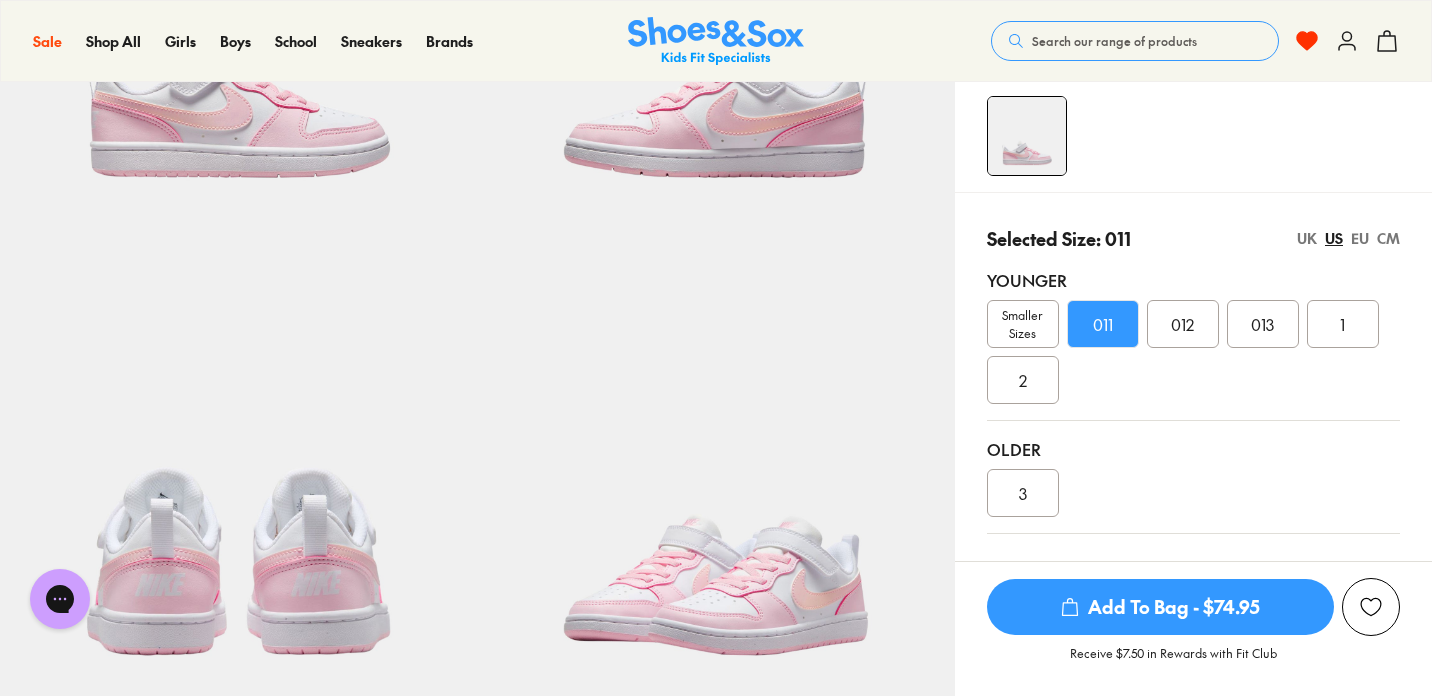 click on "Add To Bag - $74.95" at bounding box center [1160, 607] 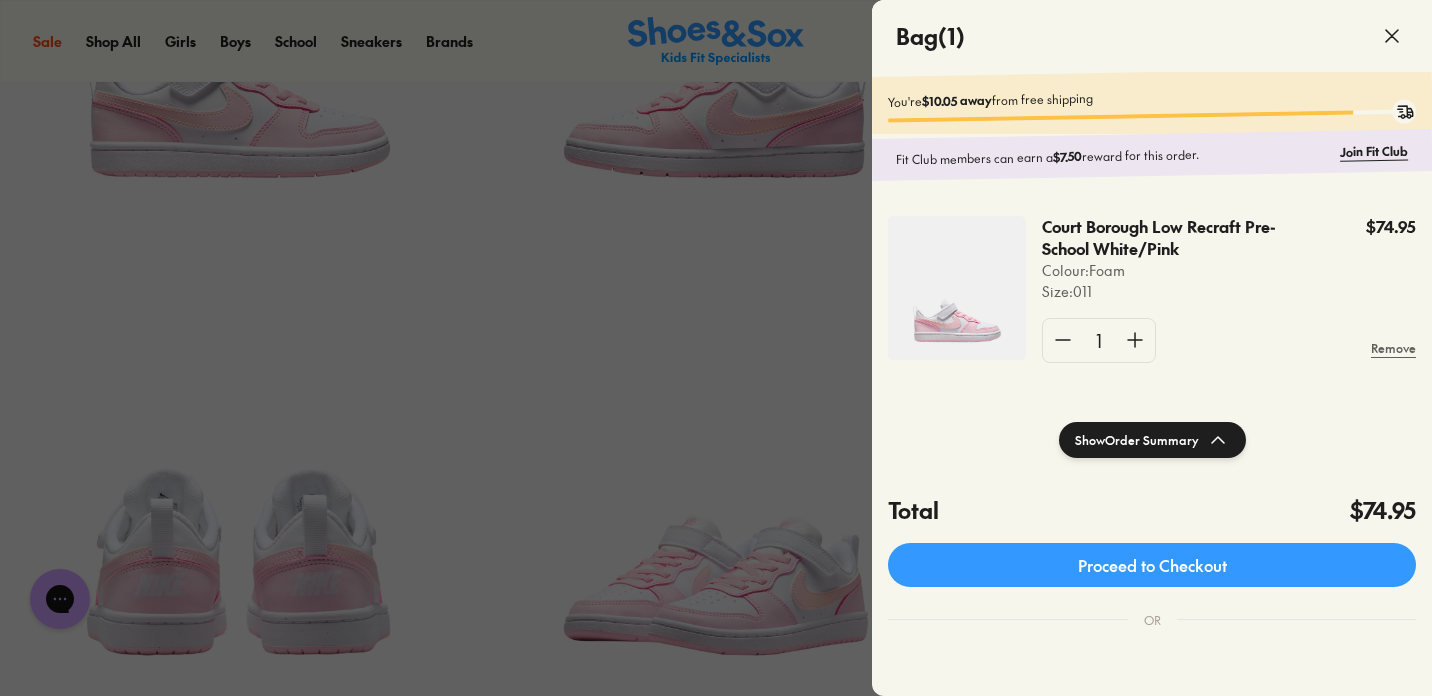 click 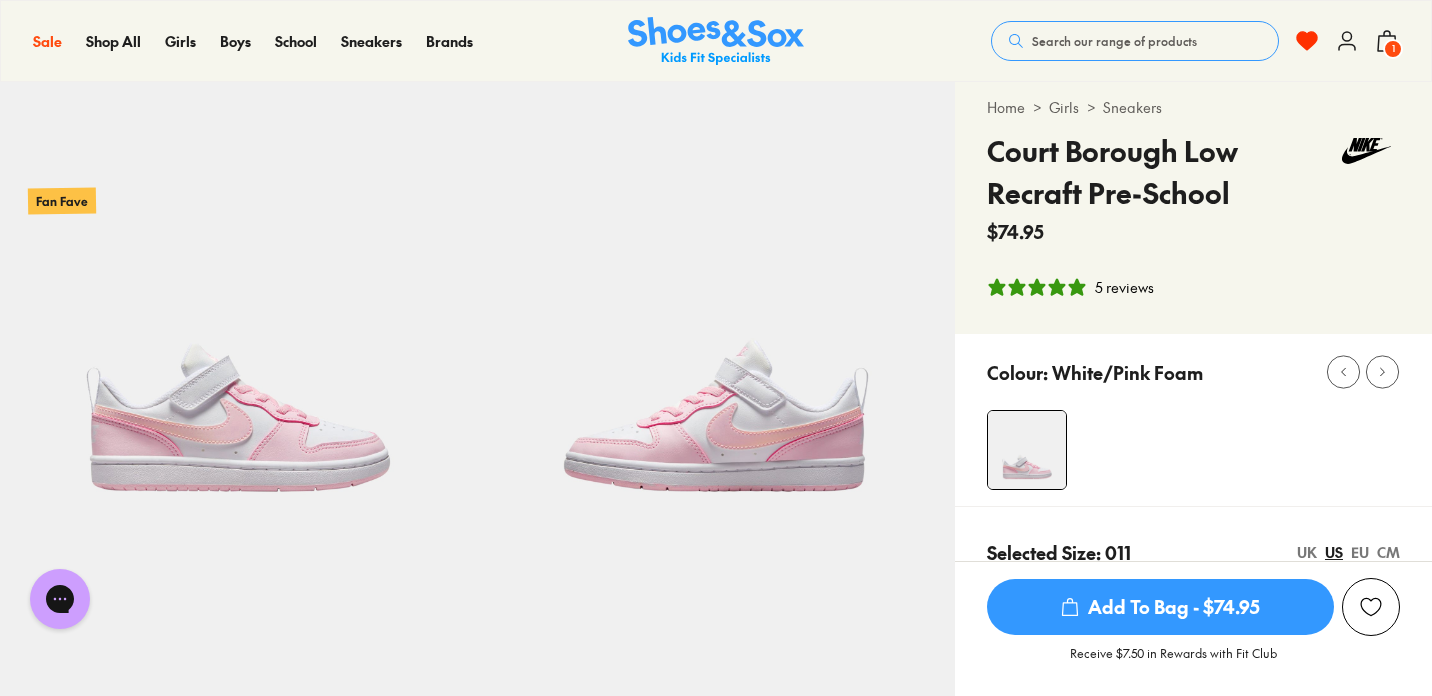 scroll, scrollTop: 0, scrollLeft: 0, axis: both 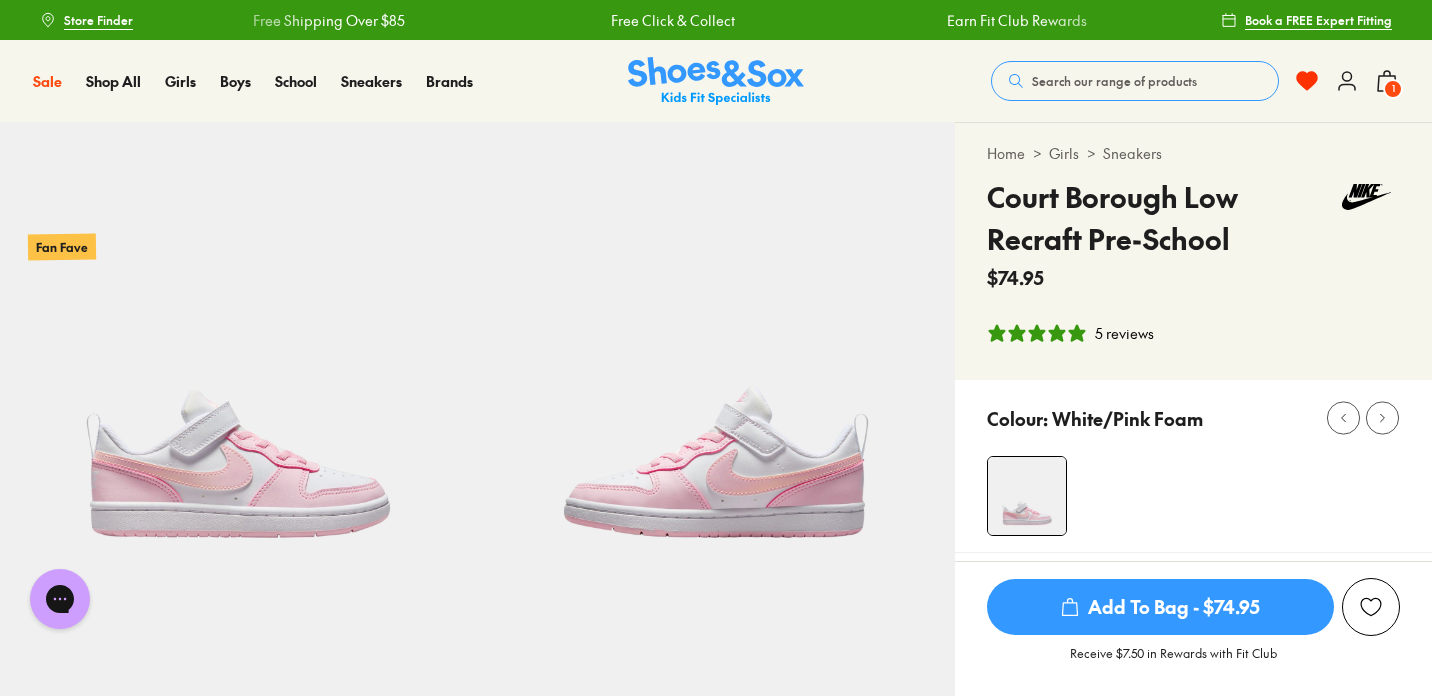 click on "Search our range of products" at bounding box center [1114, 81] 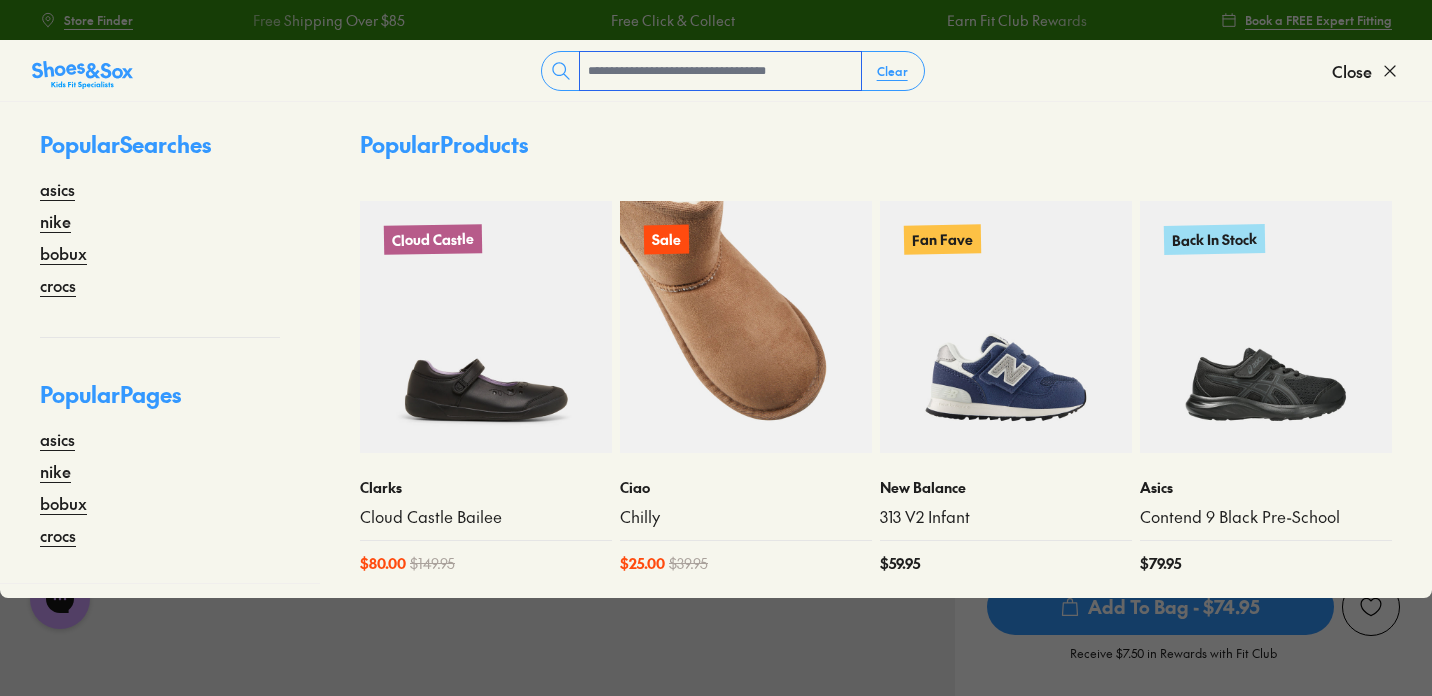 scroll, scrollTop: 0, scrollLeft: 0, axis: both 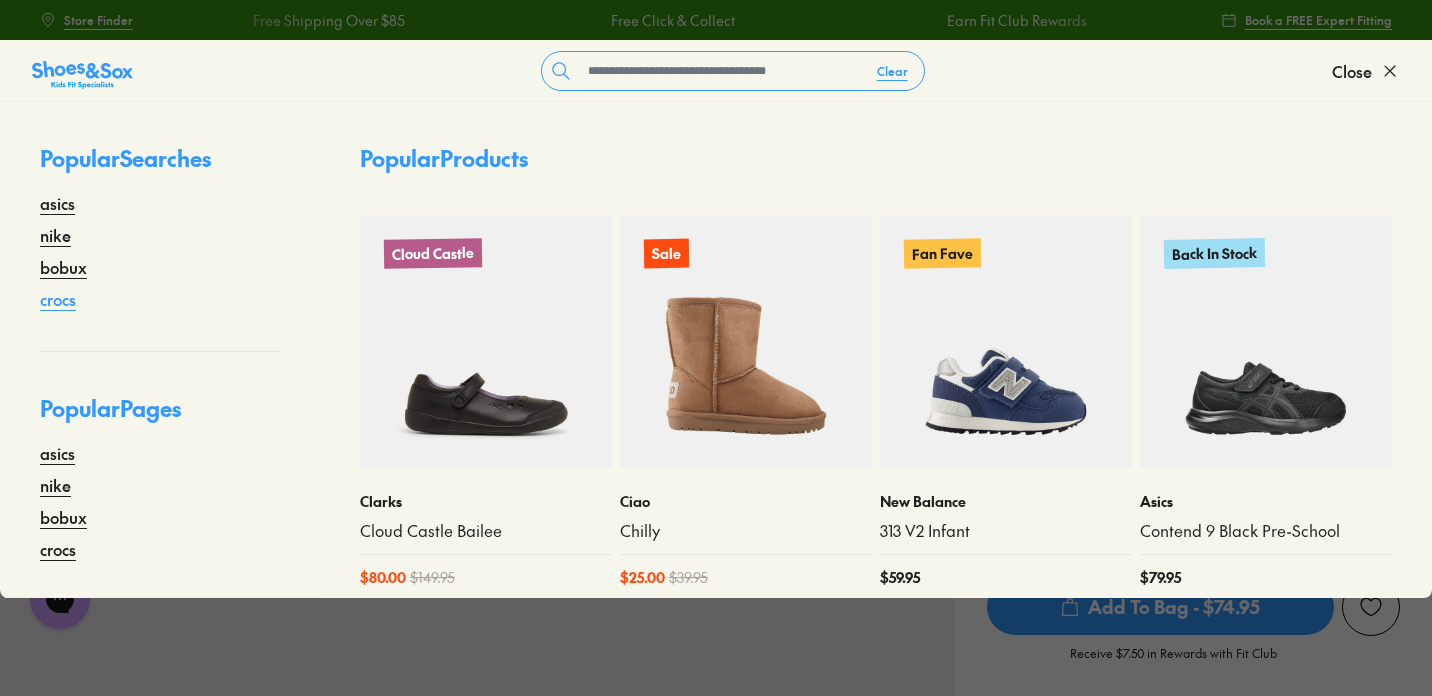 click on "crocs" at bounding box center (58, 299) 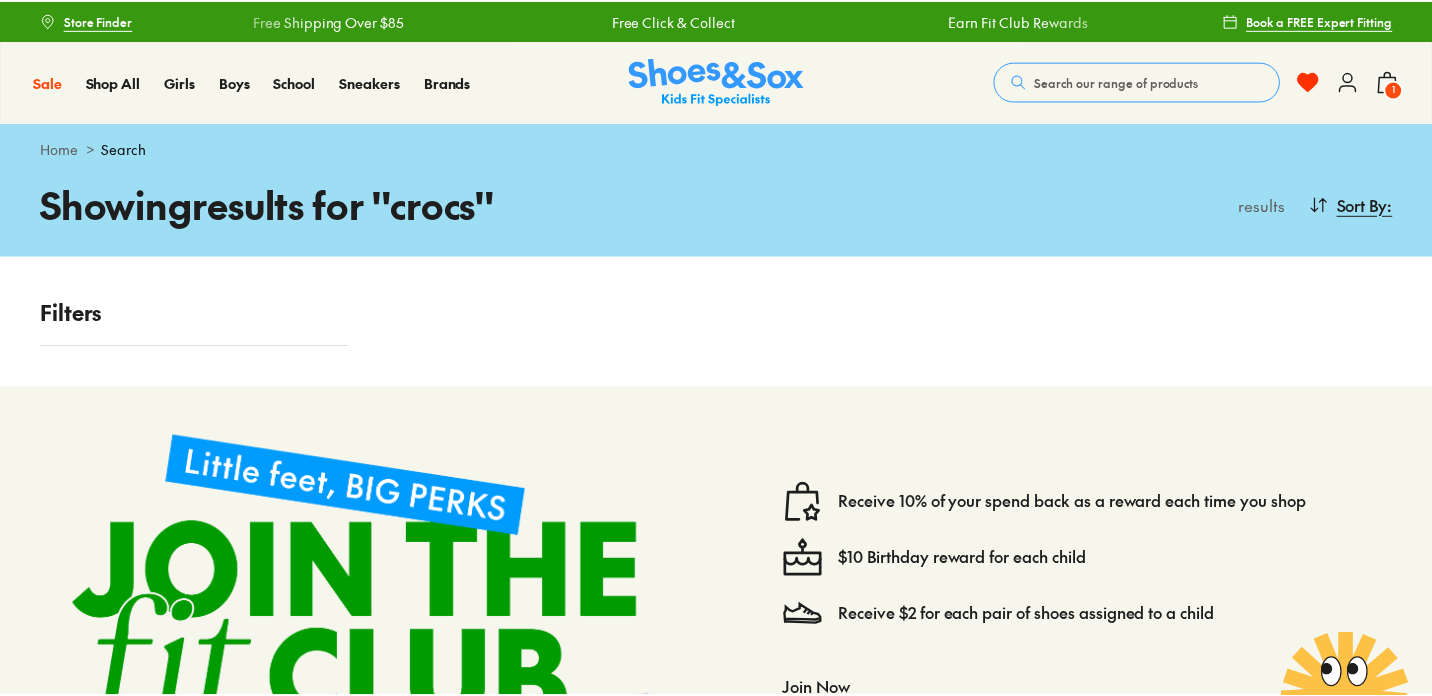 scroll, scrollTop: 0, scrollLeft: 0, axis: both 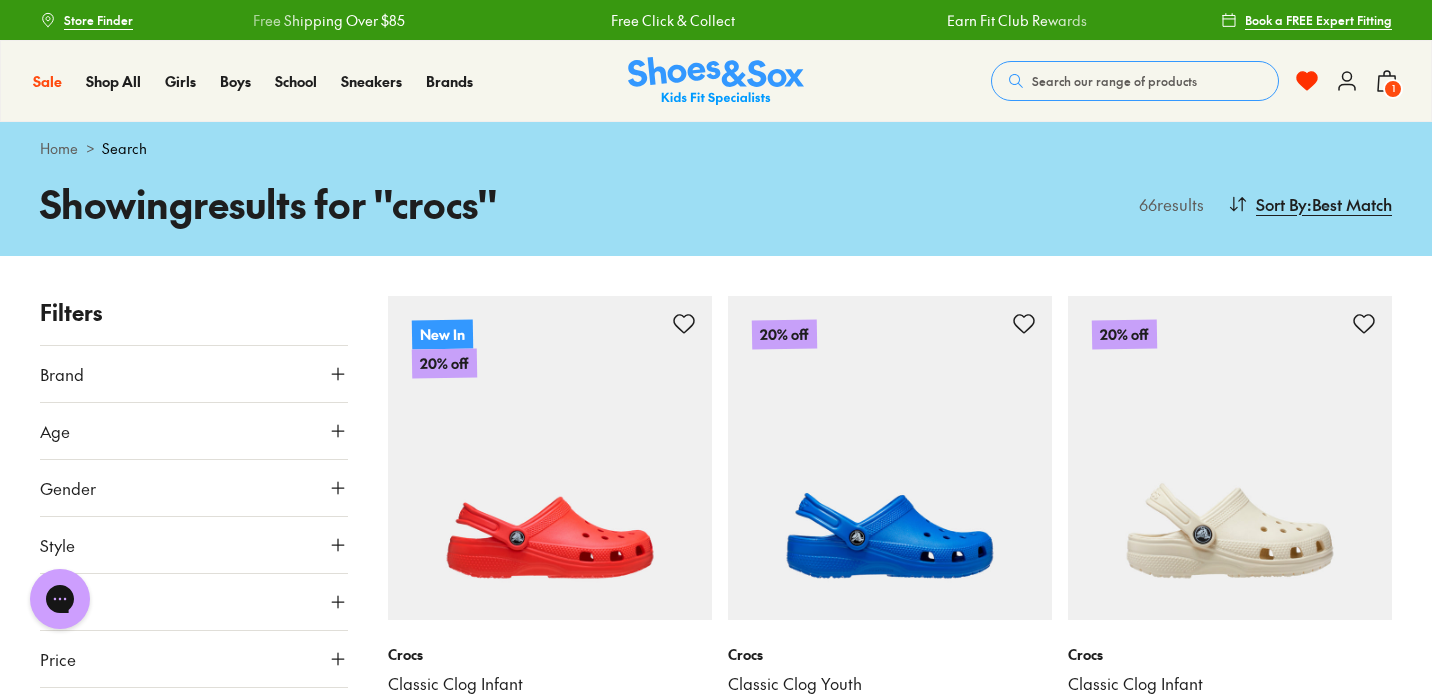 type on "****" 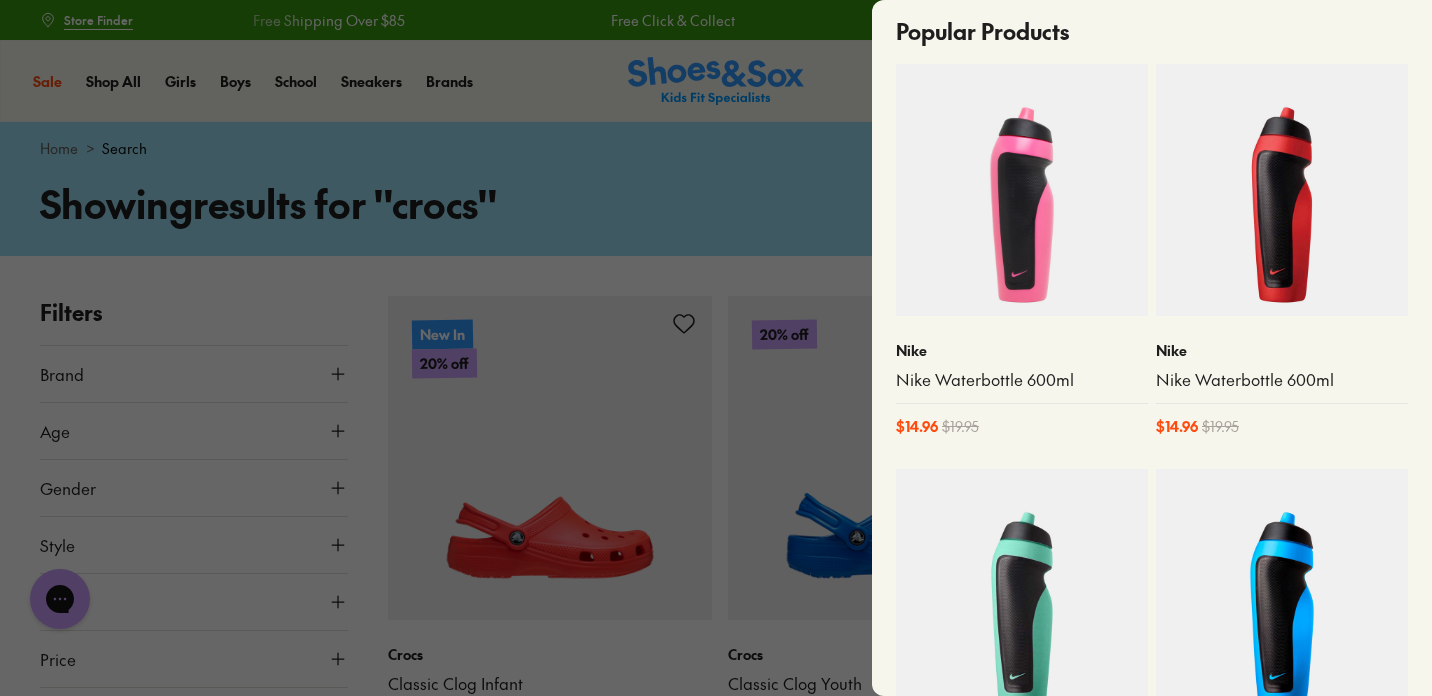 scroll, scrollTop: 748, scrollLeft: 0, axis: vertical 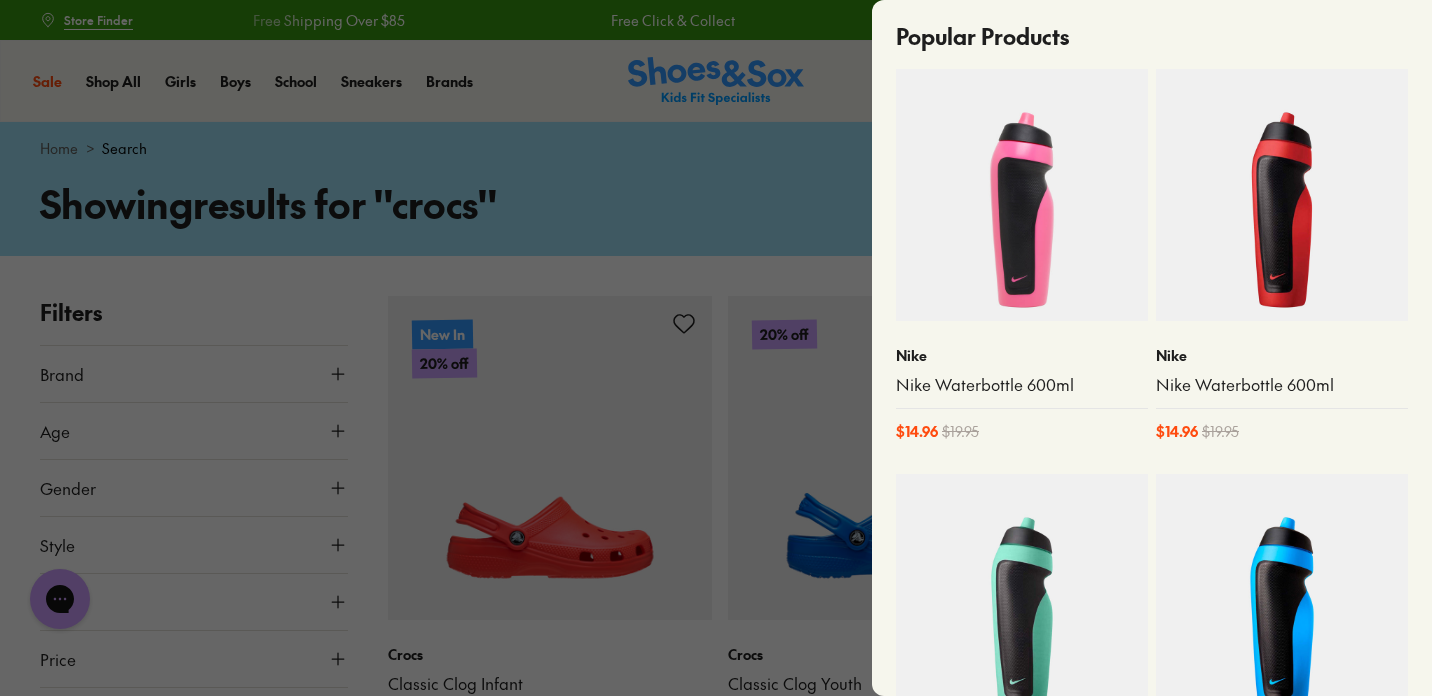 click at bounding box center [1022, 195] 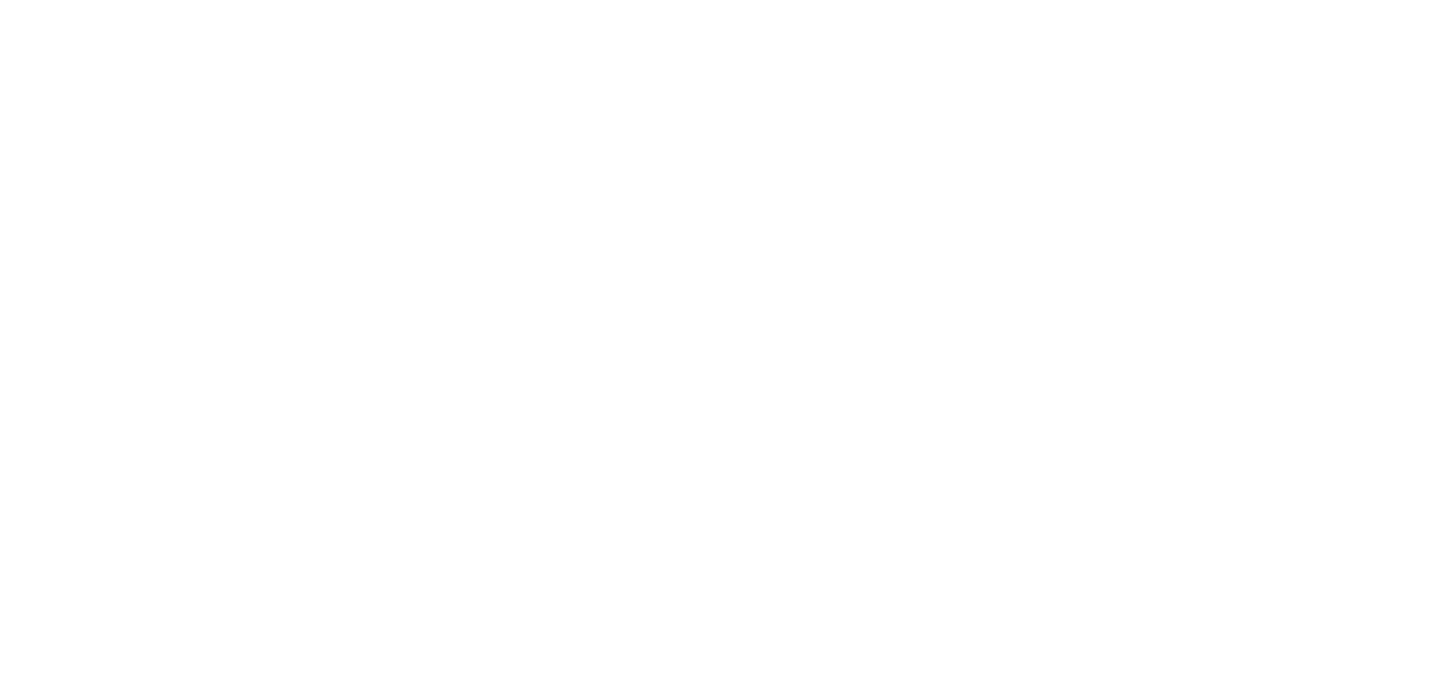 scroll, scrollTop: 0, scrollLeft: 0, axis: both 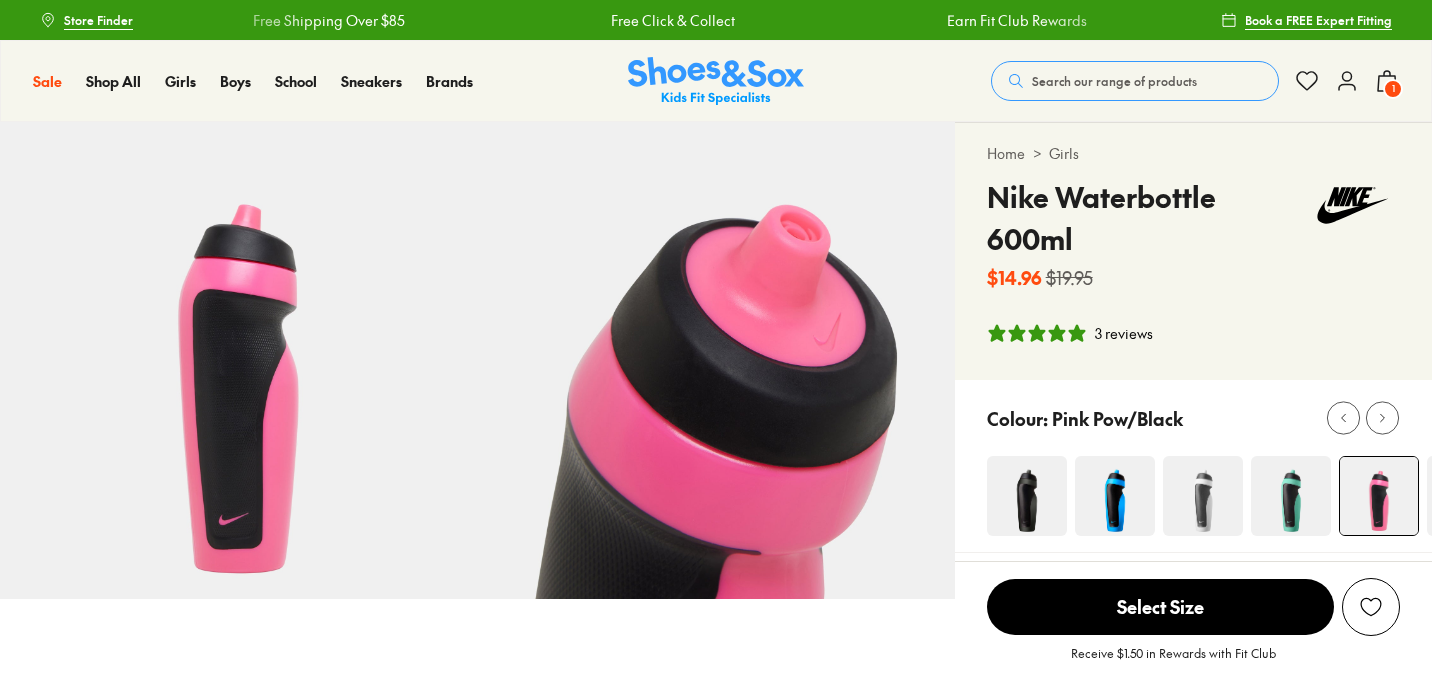 select on "*" 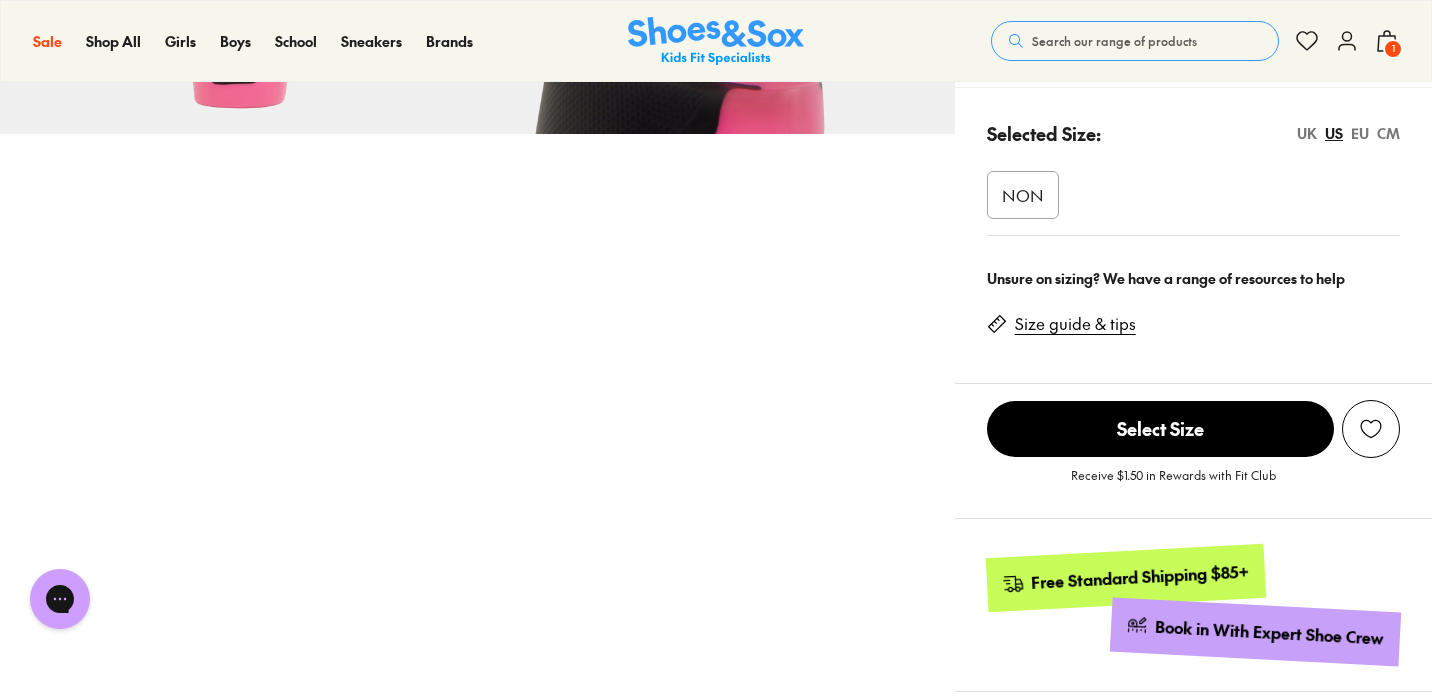 scroll, scrollTop: 475, scrollLeft: 0, axis: vertical 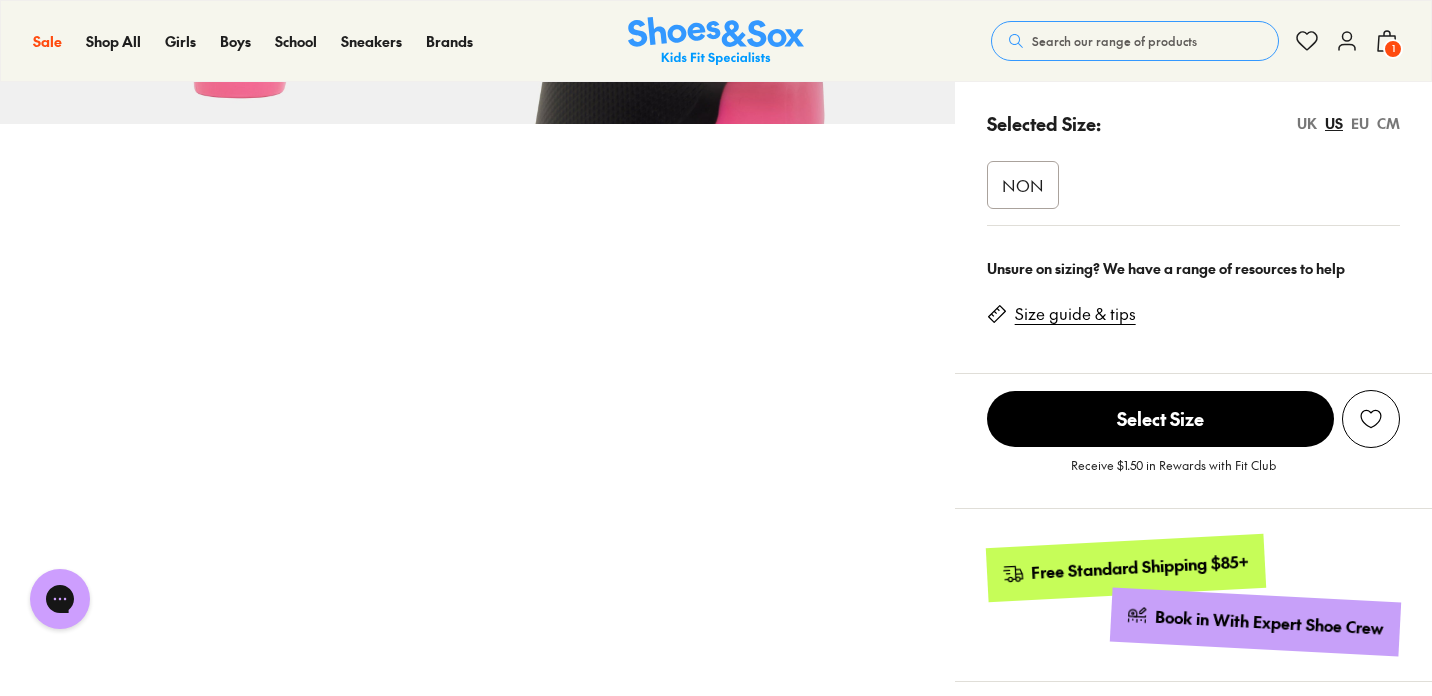 click on "Select Size" at bounding box center (1160, 419) 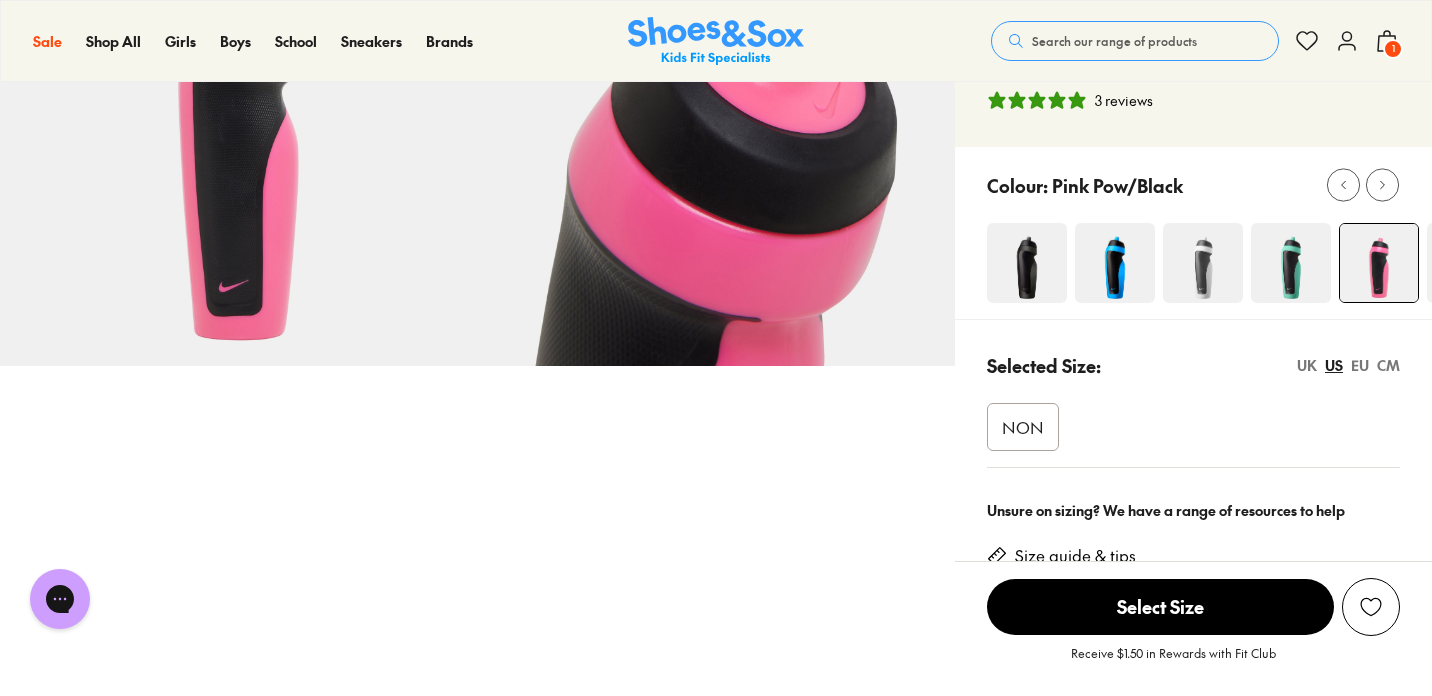 scroll, scrollTop: 232, scrollLeft: 0, axis: vertical 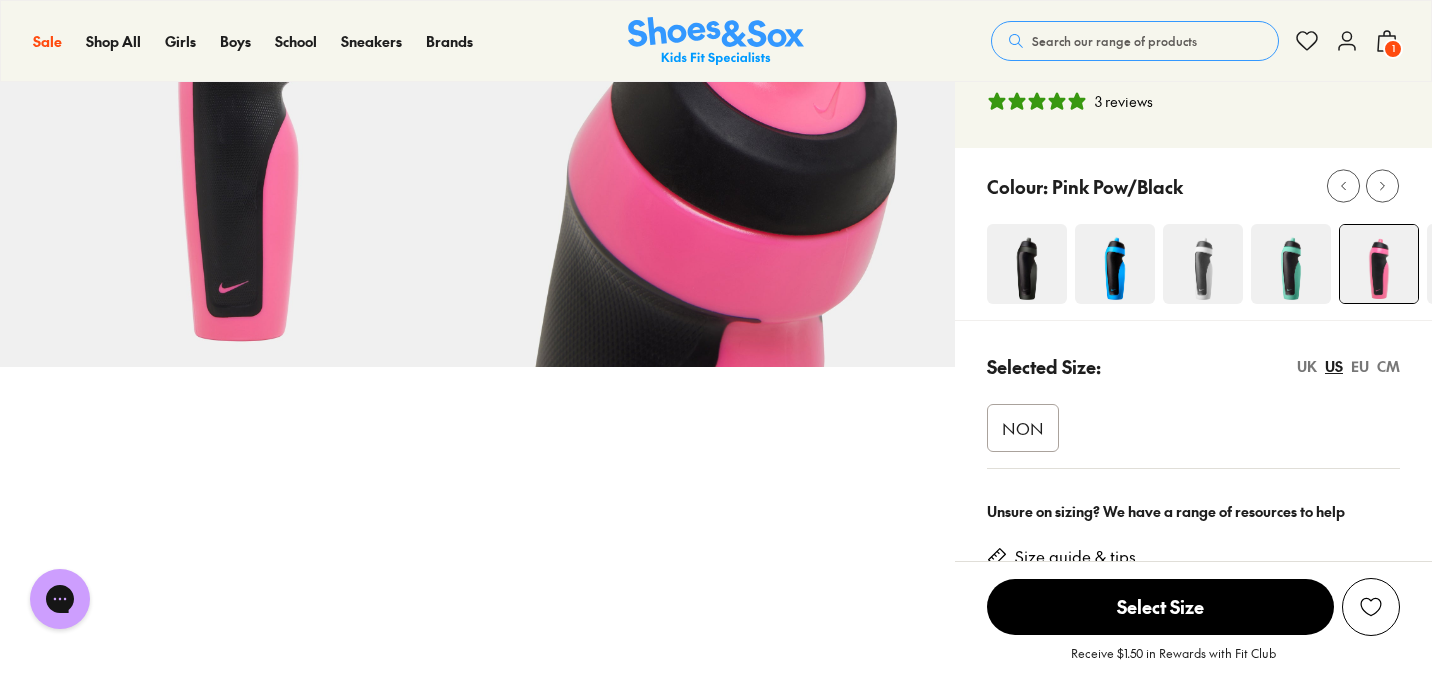 click on "NON" at bounding box center (1023, 428) 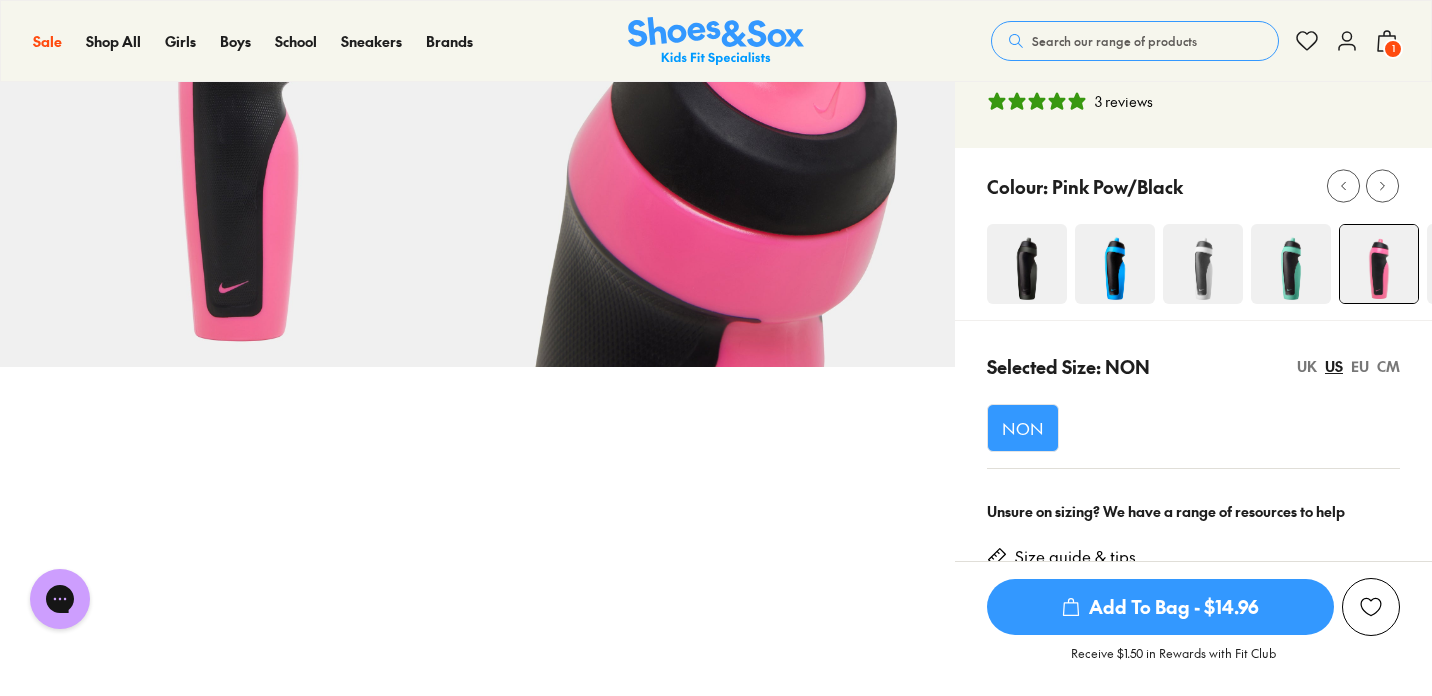 click on "Add To Bag - $14.96" at bounding box center (1160, 607) 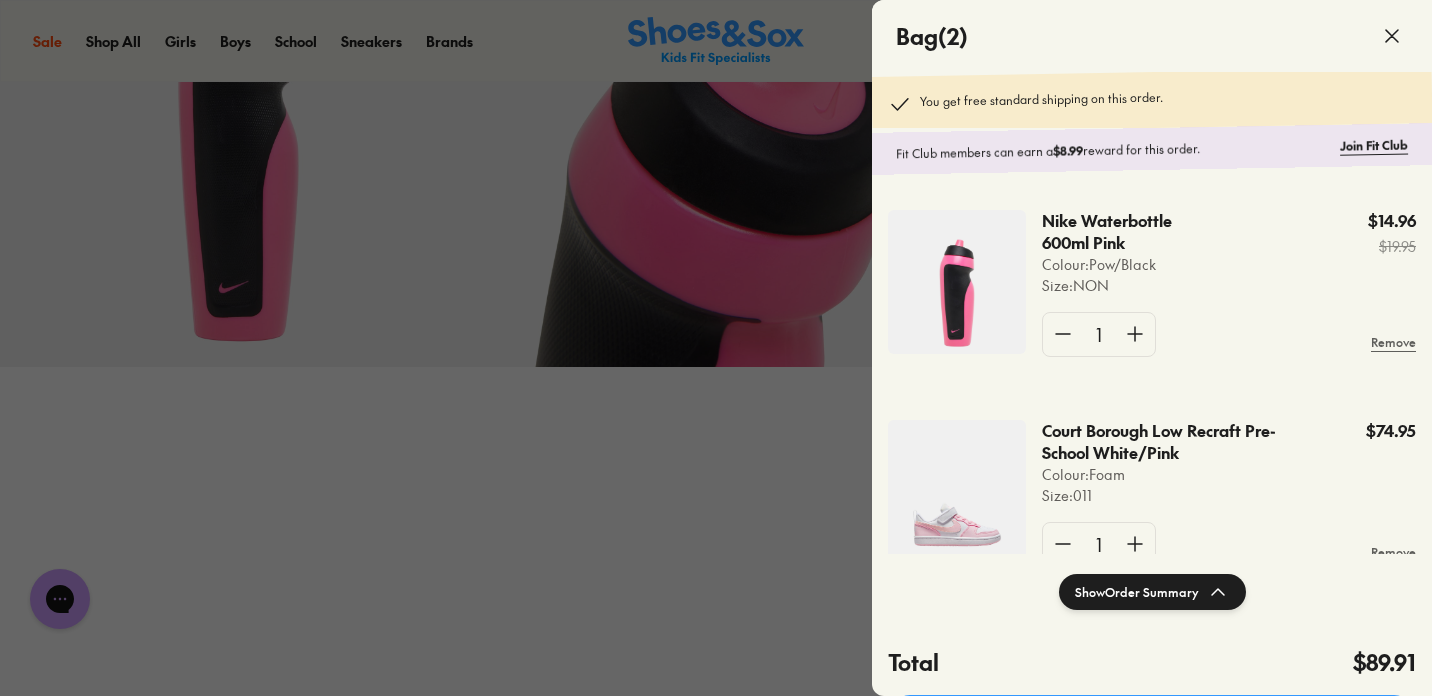 click 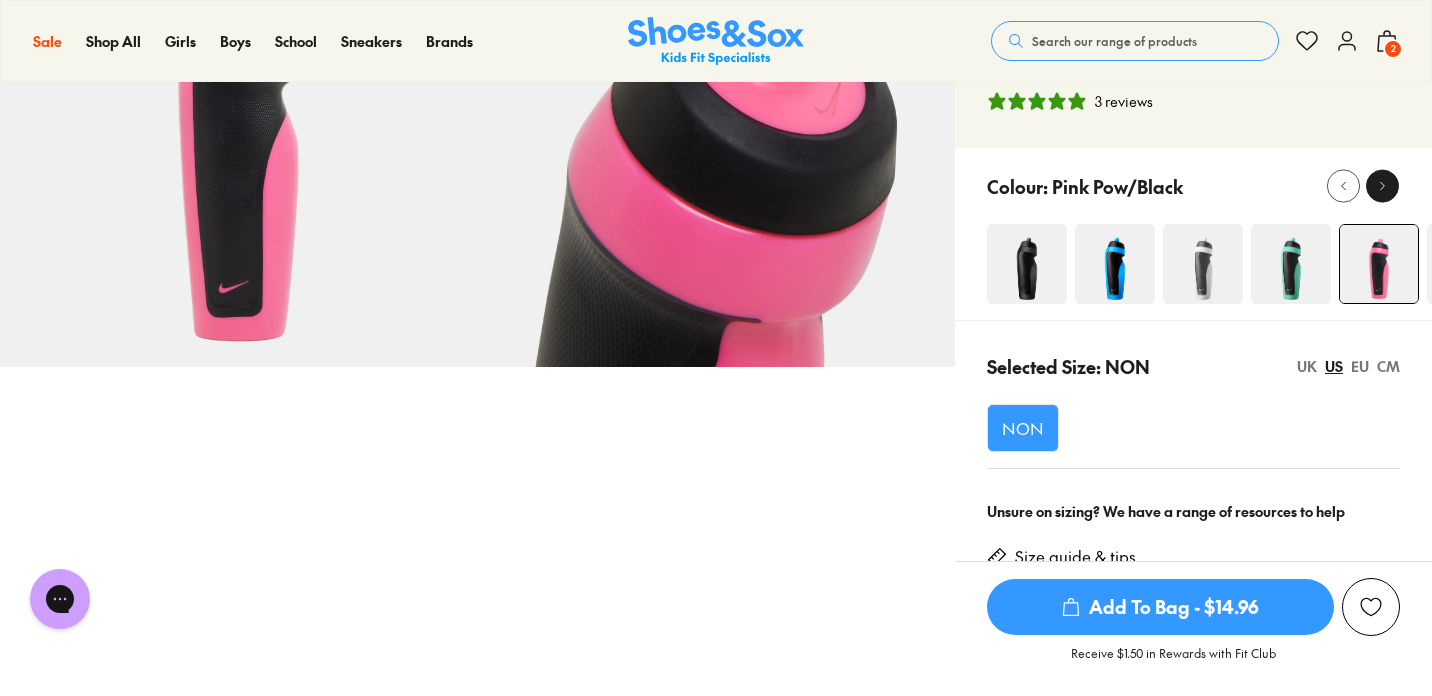 click 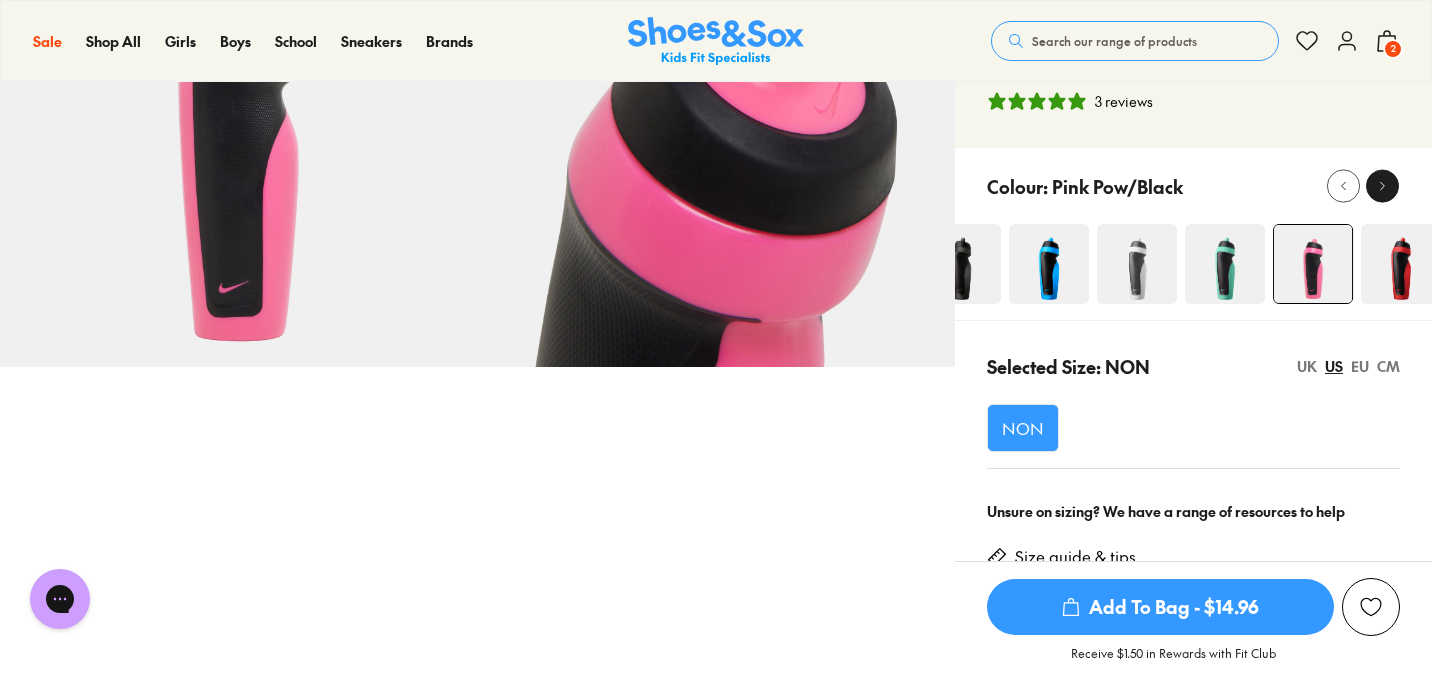 click 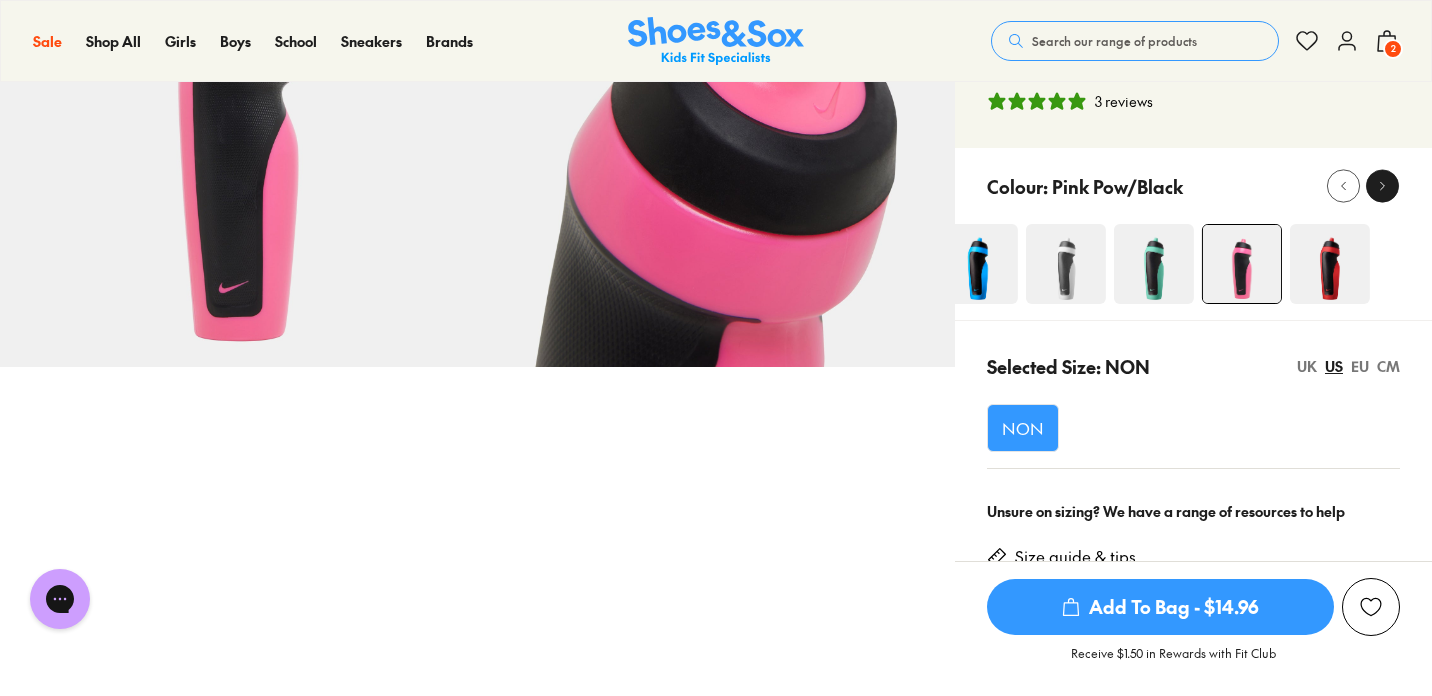 click 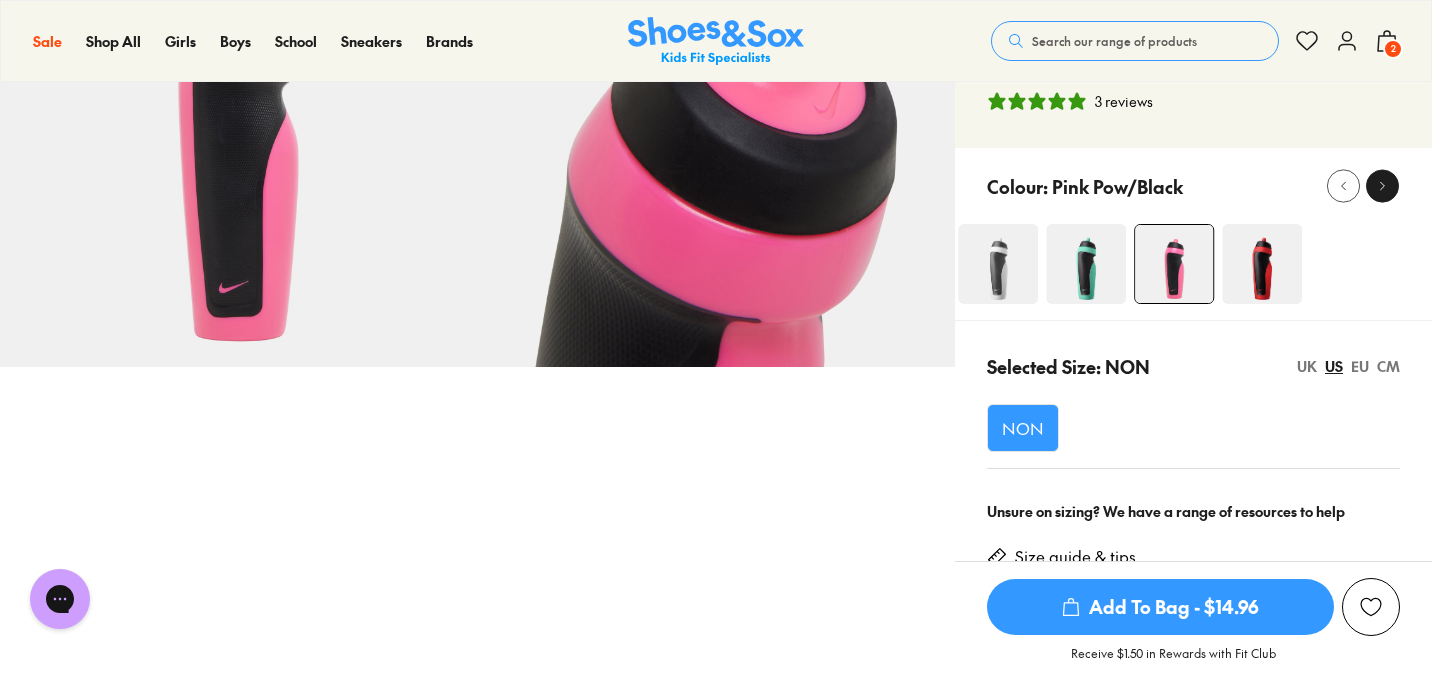 click 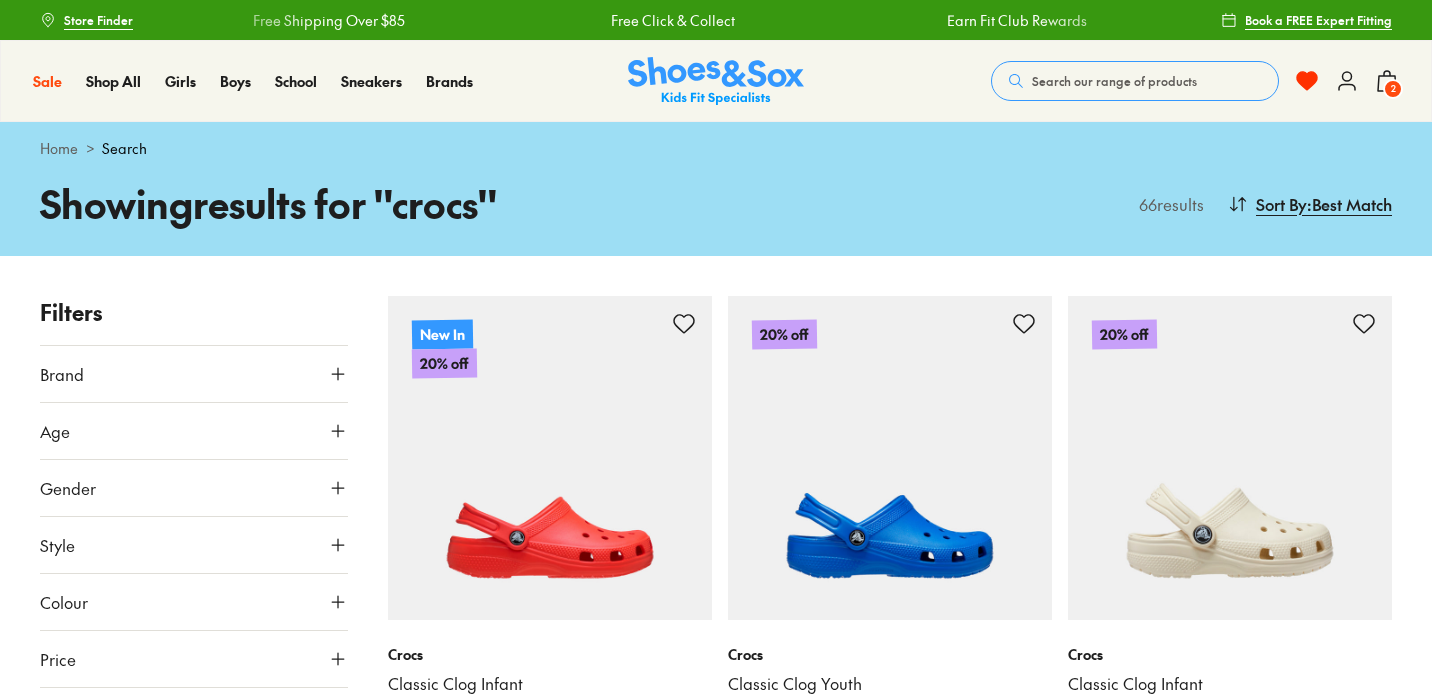 scroll, scrollTop: 697, scrollLeft: 0, axis: vertical 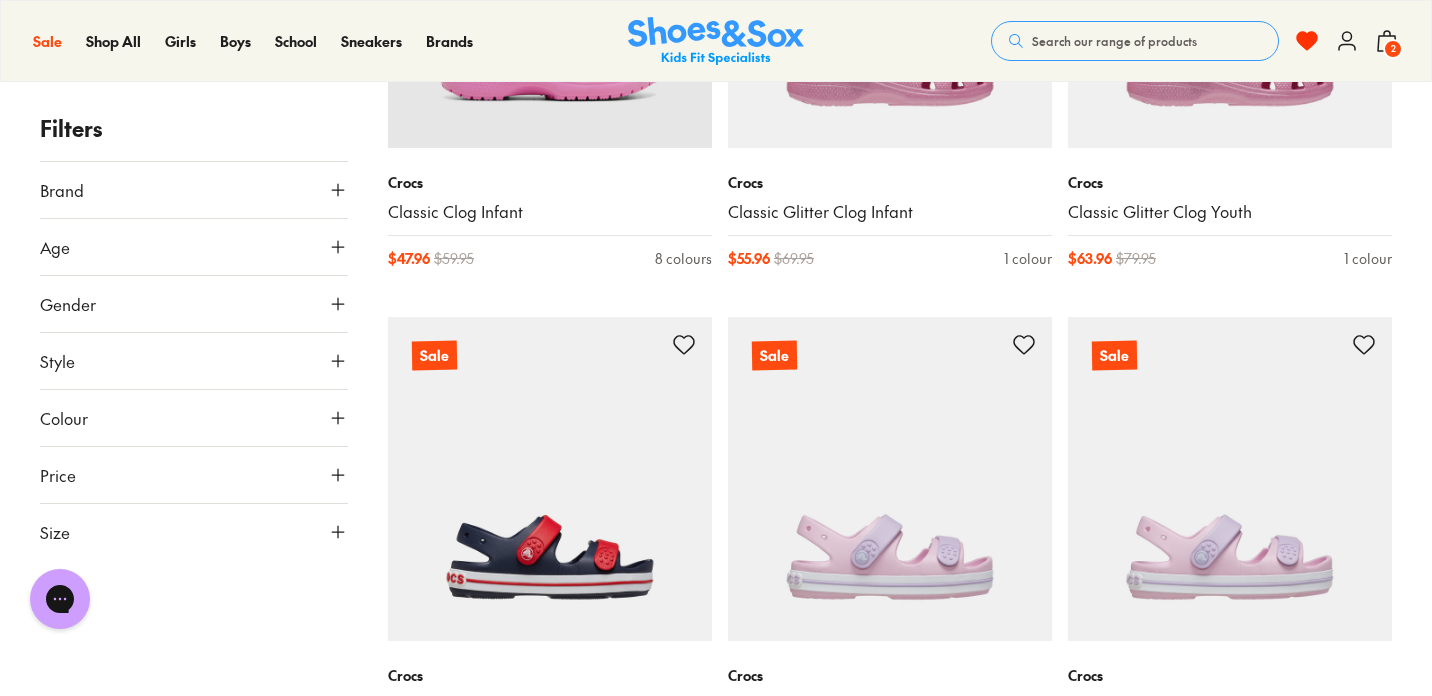 type on "****" 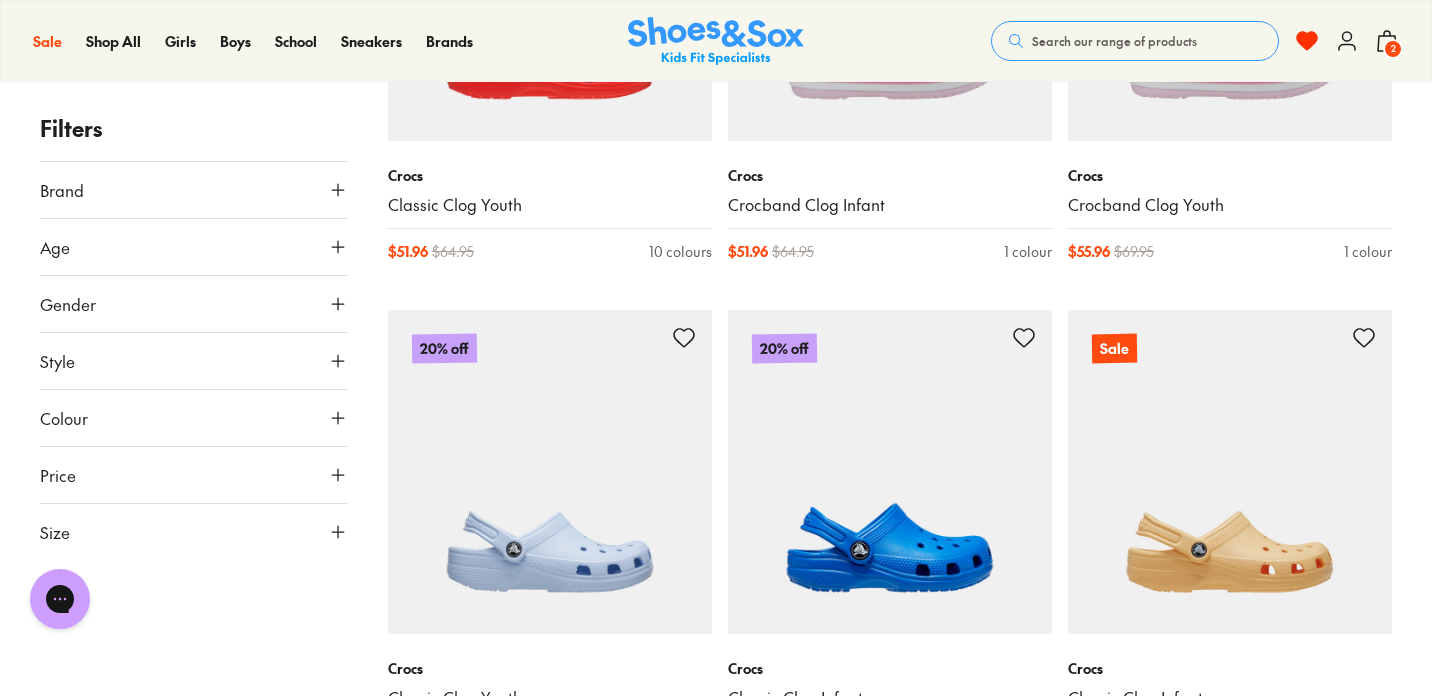 scroll, scrollTop: 1541, scrollLeft: 0, axis: vertical 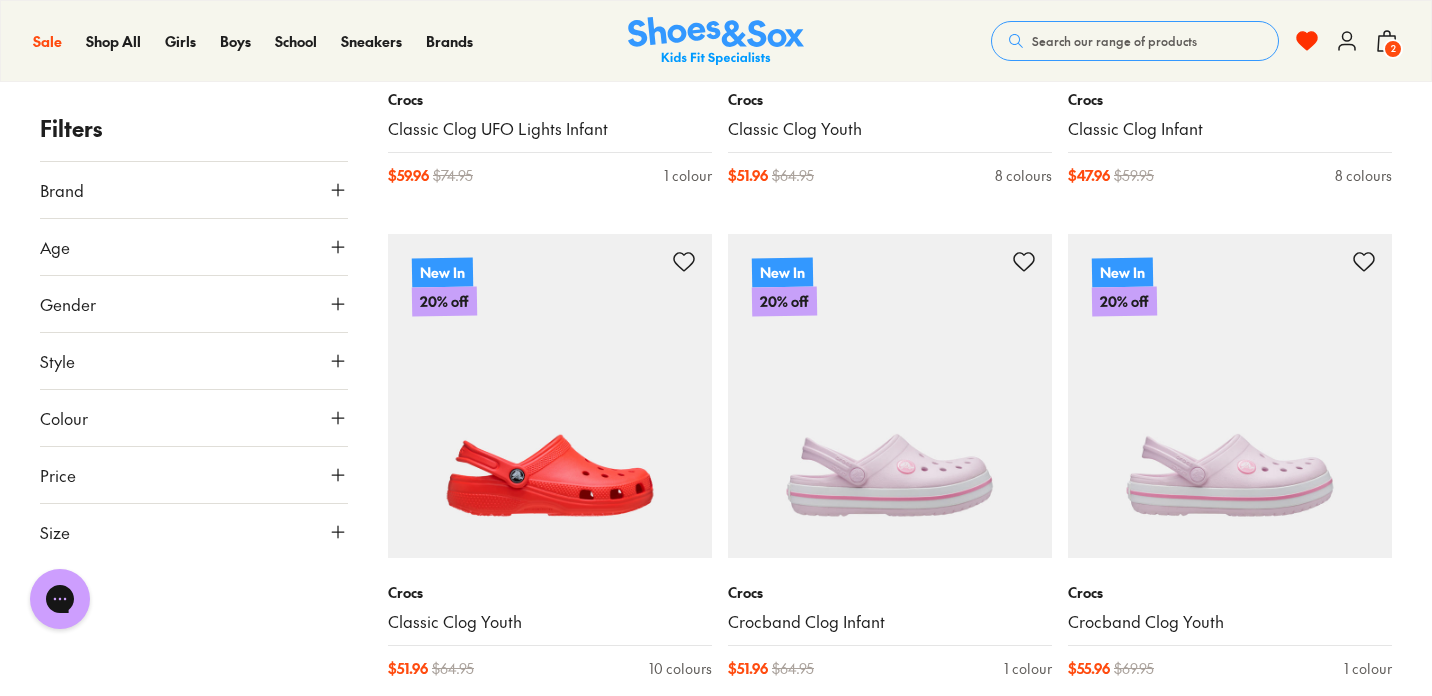 click on "2" at bounding box center [1393, 49] 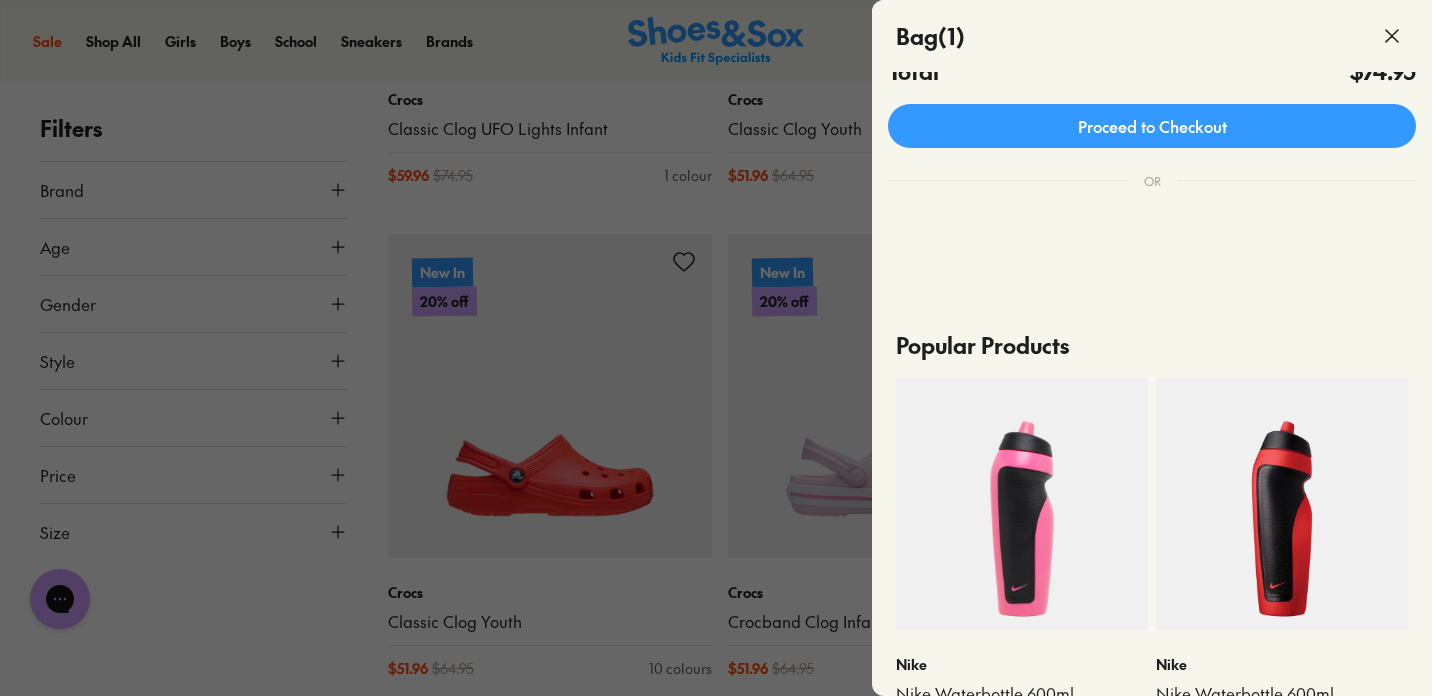 scroll, scrollTop: 0, scrollLeft: 0, axis: both 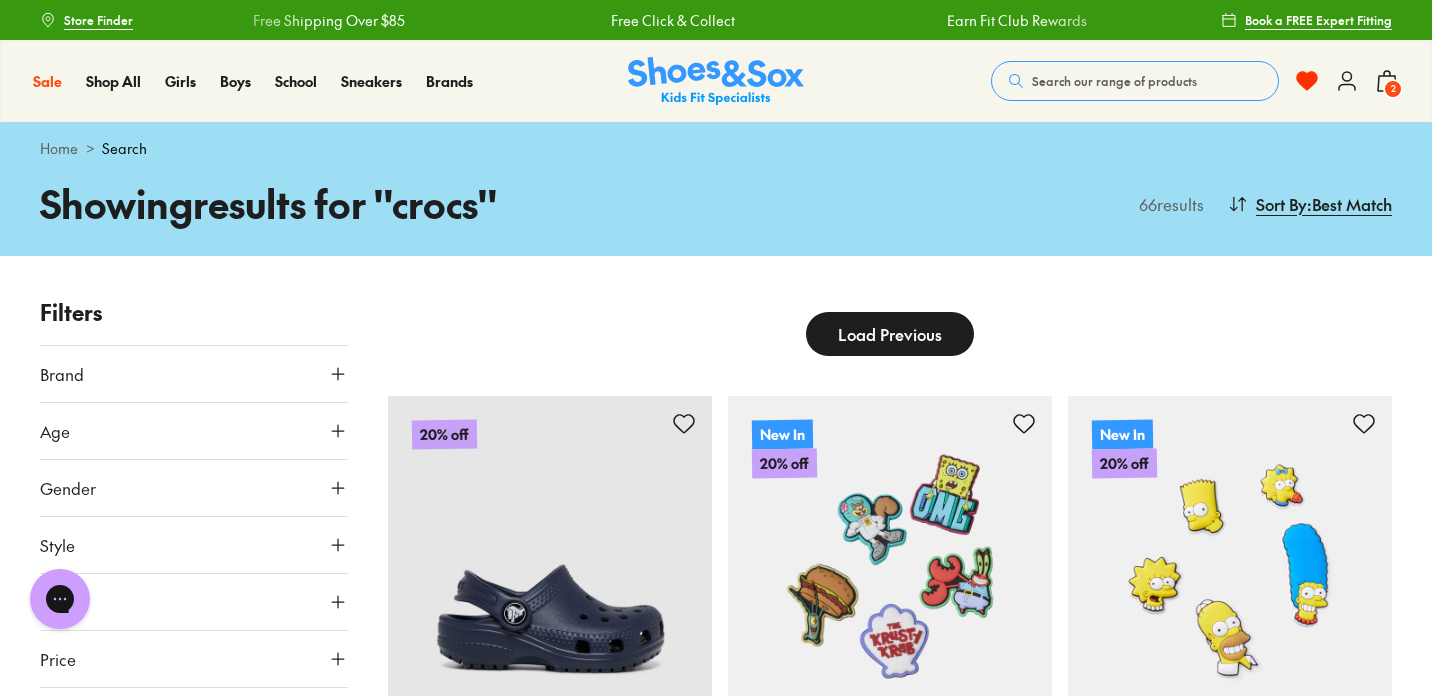 click on "2" at bounding box center [1393, 89] 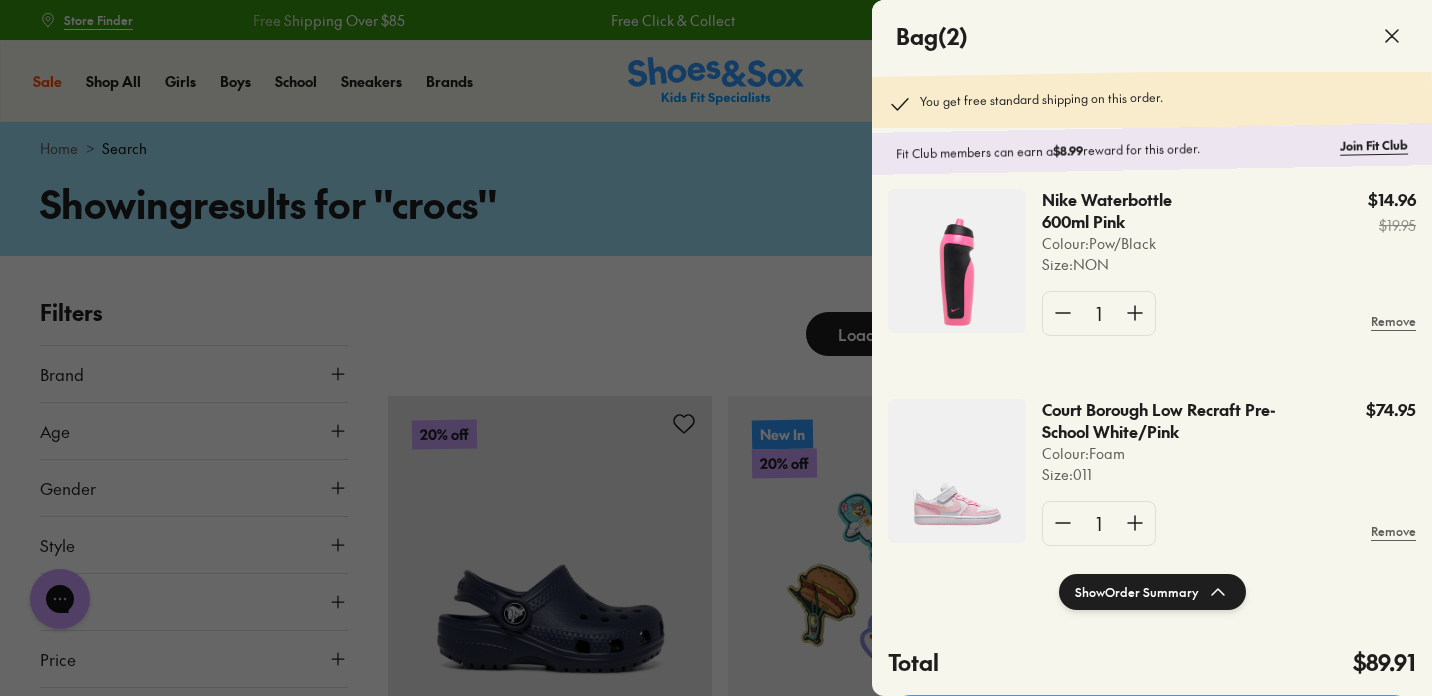 scroll, scrollTop: 59, scrollLeft: 0, axis: vertical 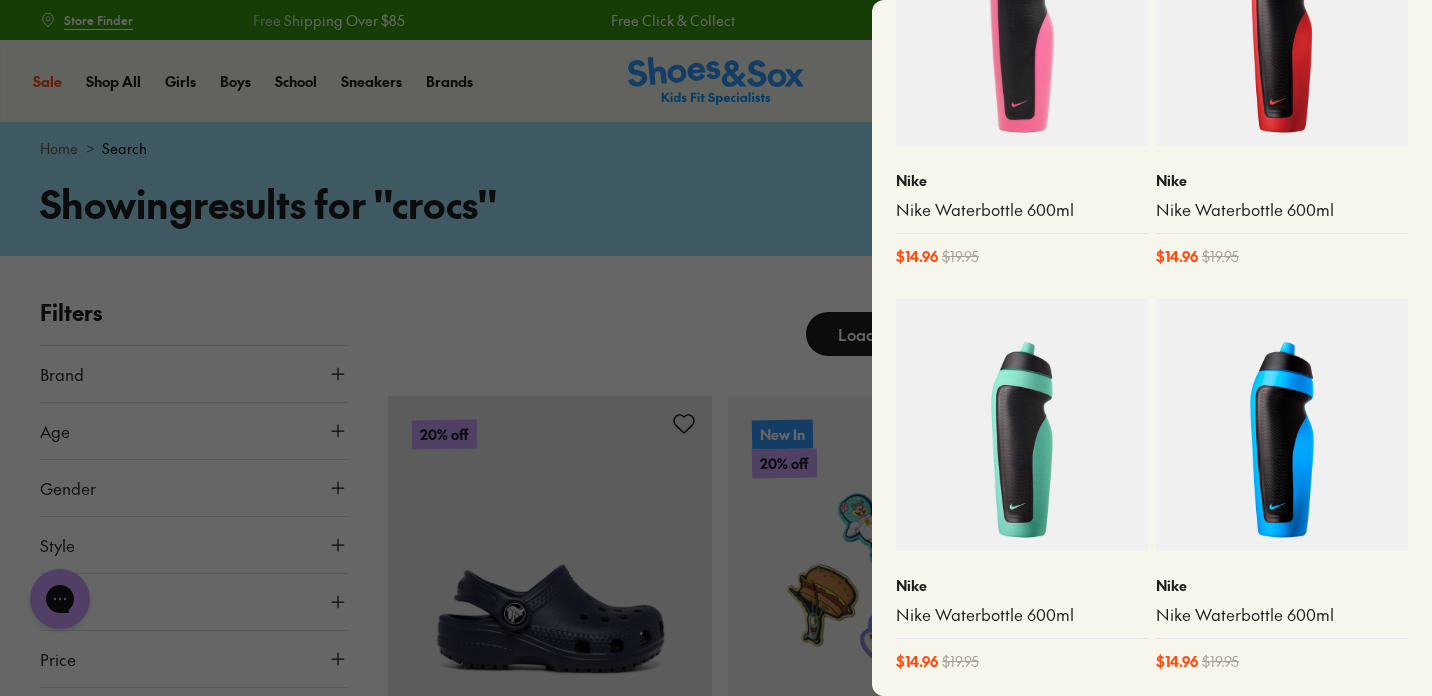 click at bounding box center [1282, 425] 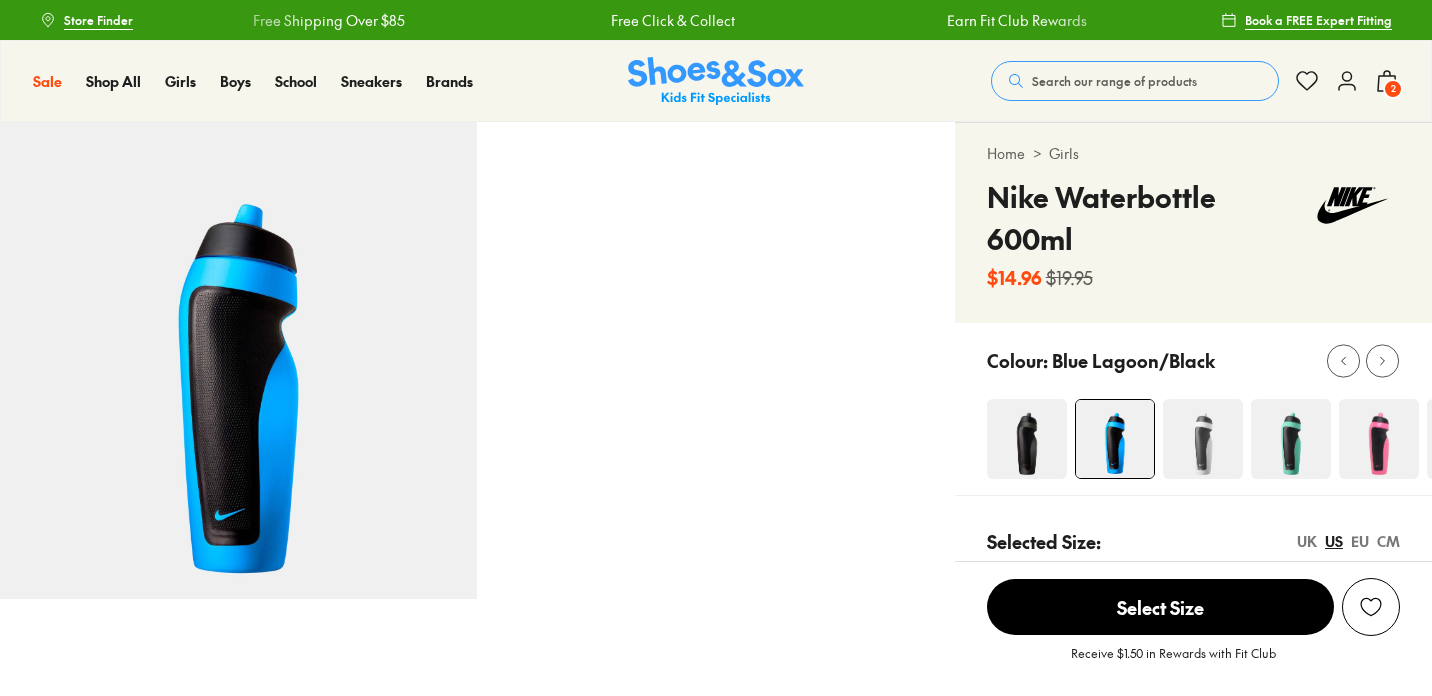 scroll, scrollTop: 0, scrollLeft: 0, axis: both 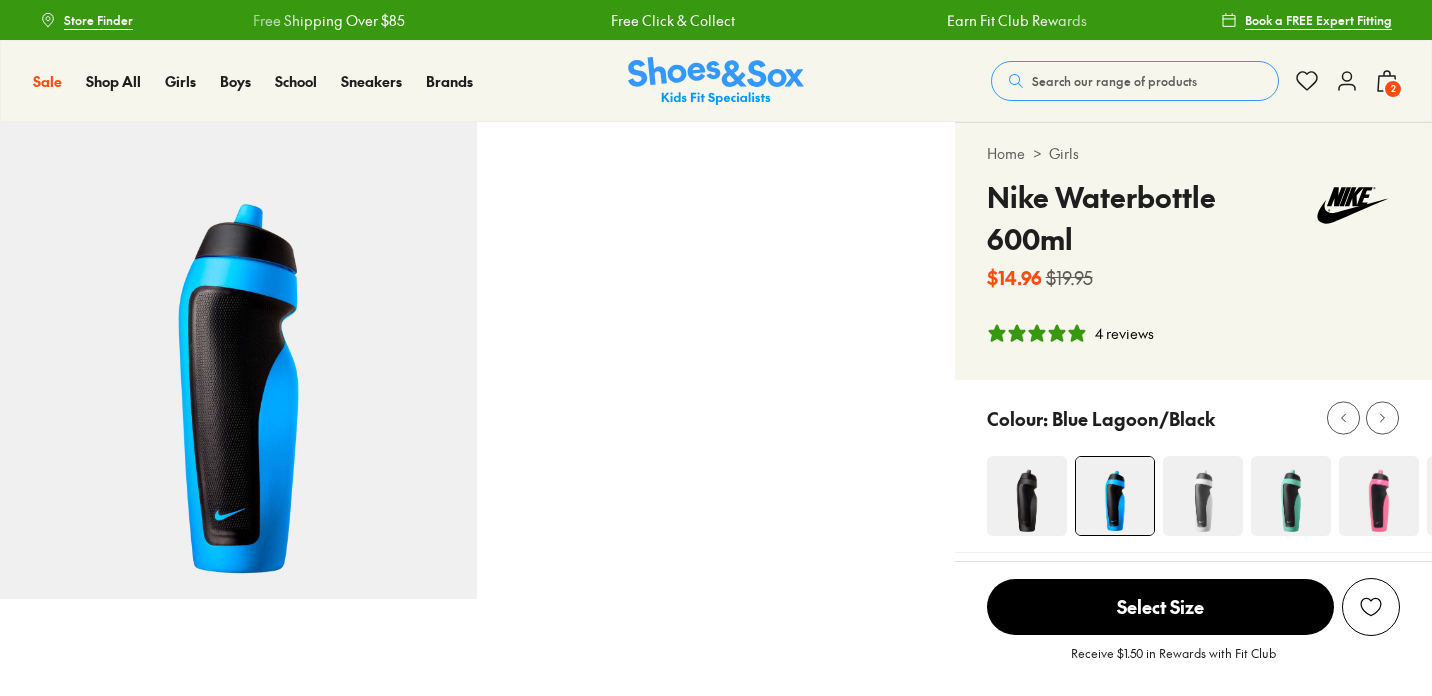 select on "*" 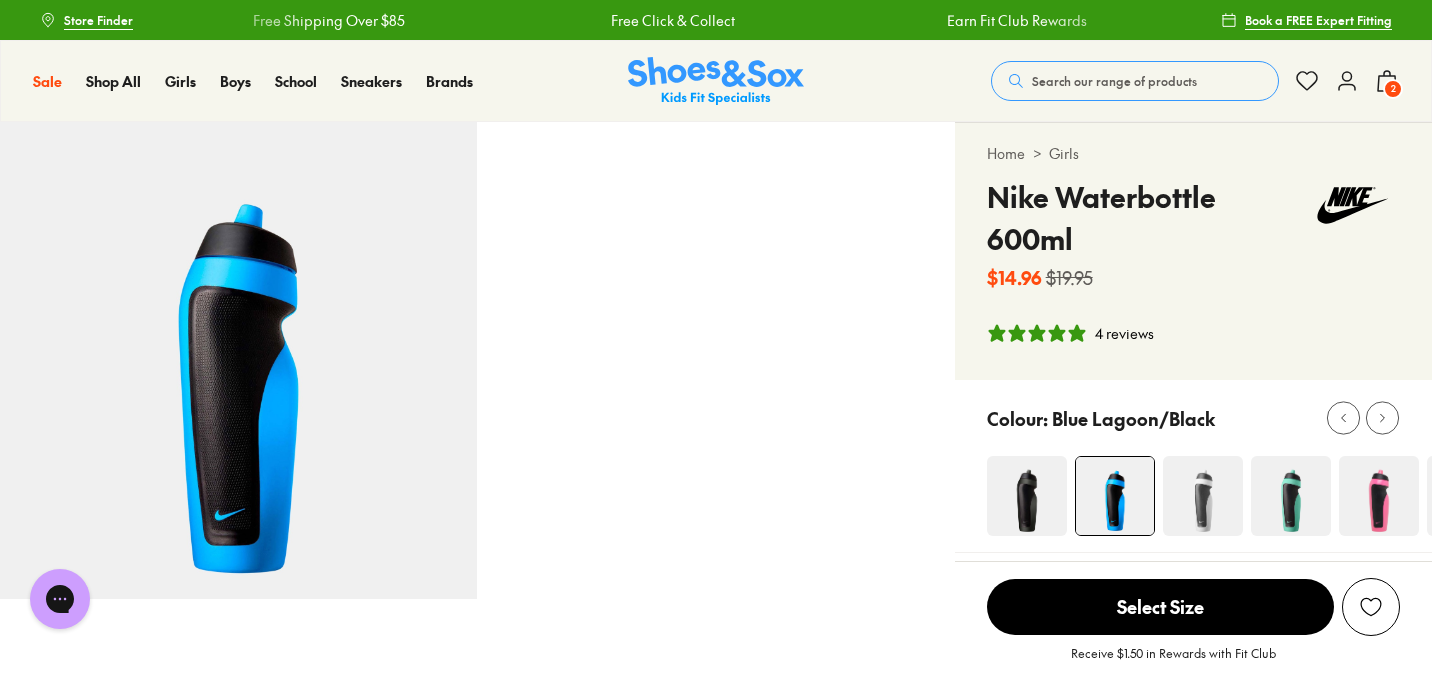 scroll, scrollTop: 0, scrollLeft: 0, axis: both 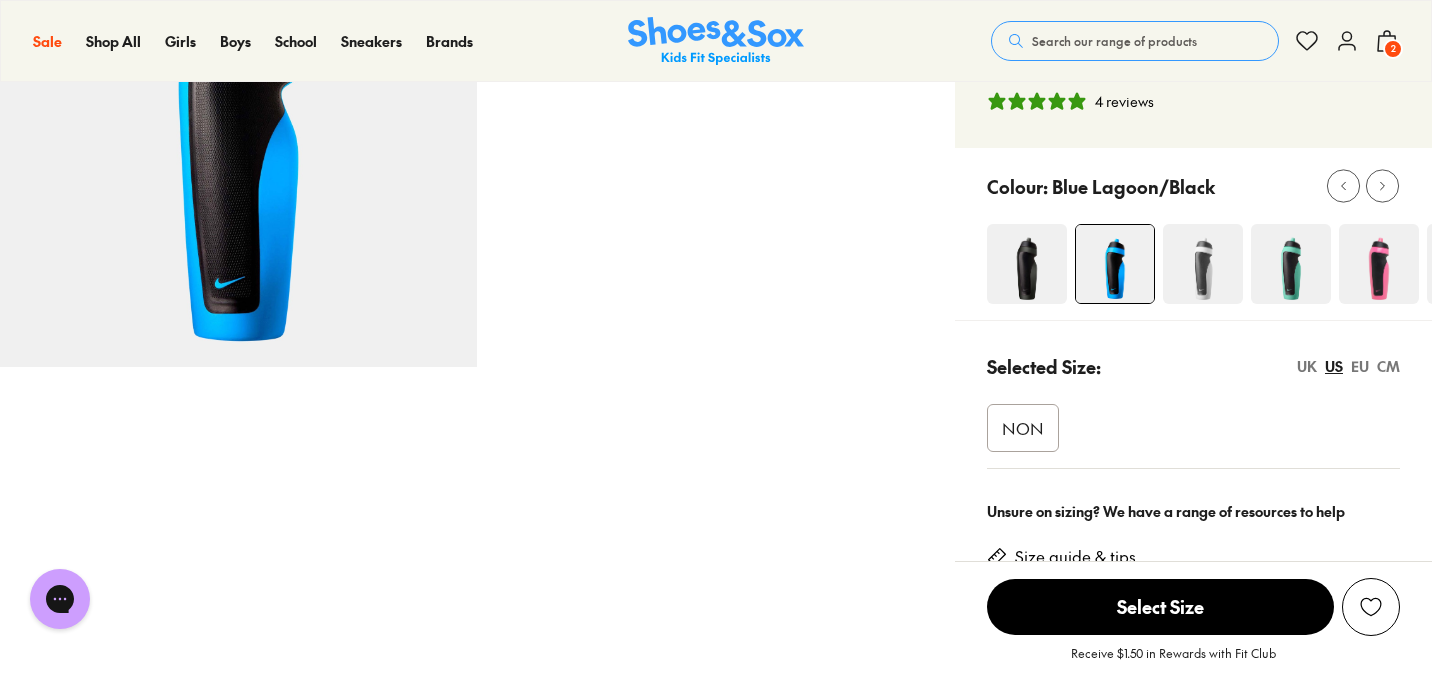 click on "NON" at bounding box center [1023, 428] 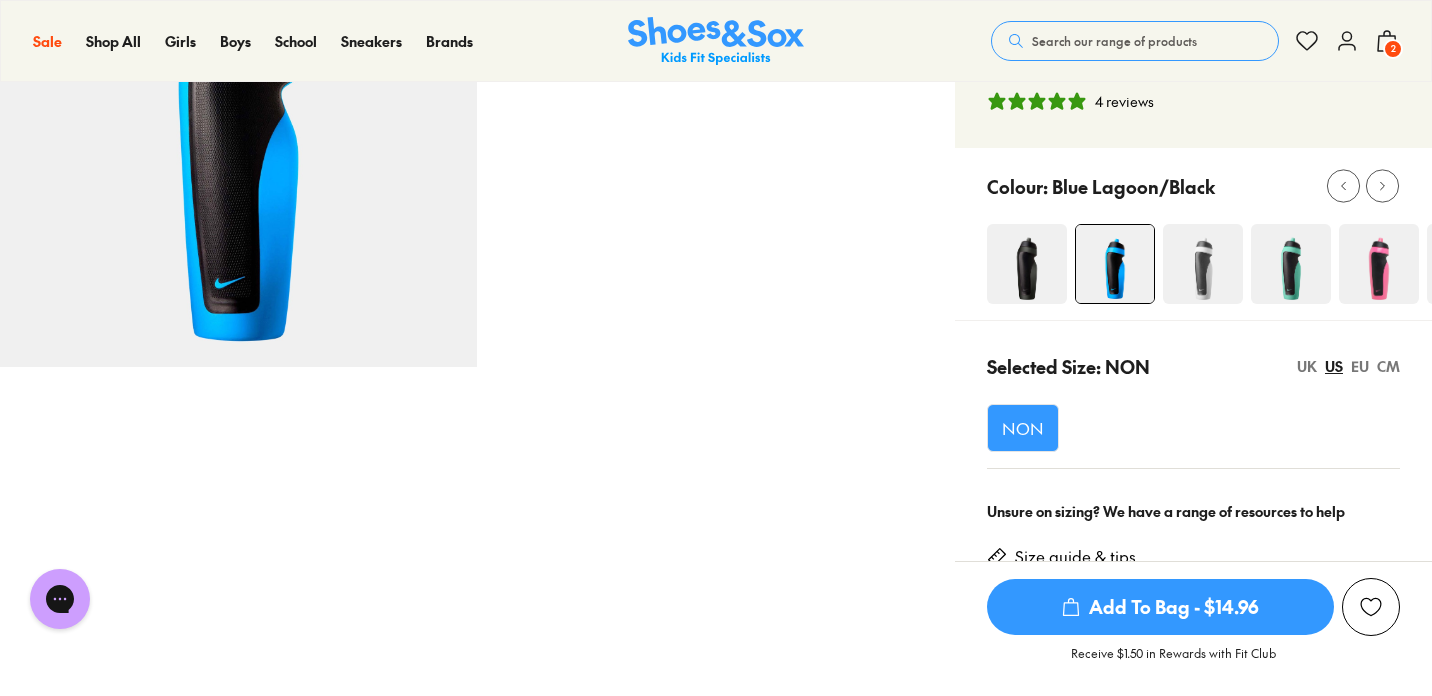 click 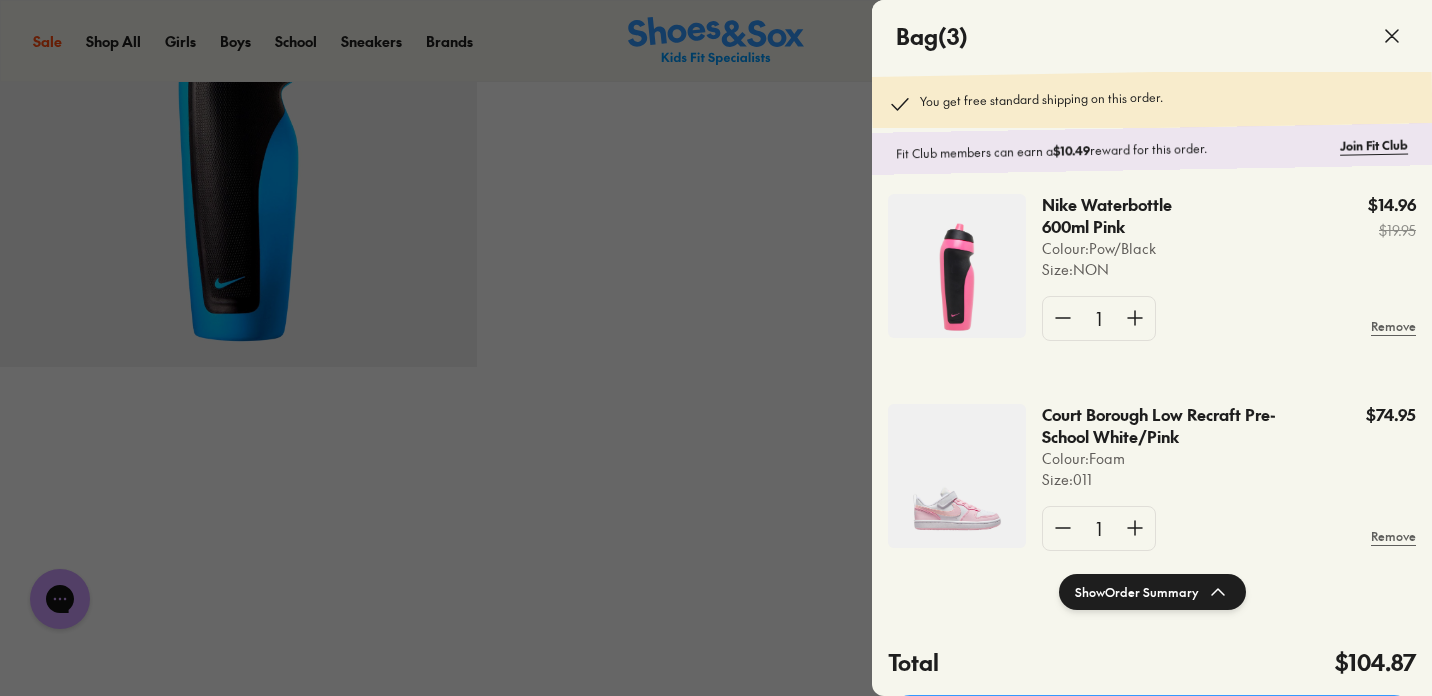 scroll, scrollTop: 269, scrollLeft: 0, axis: vertical 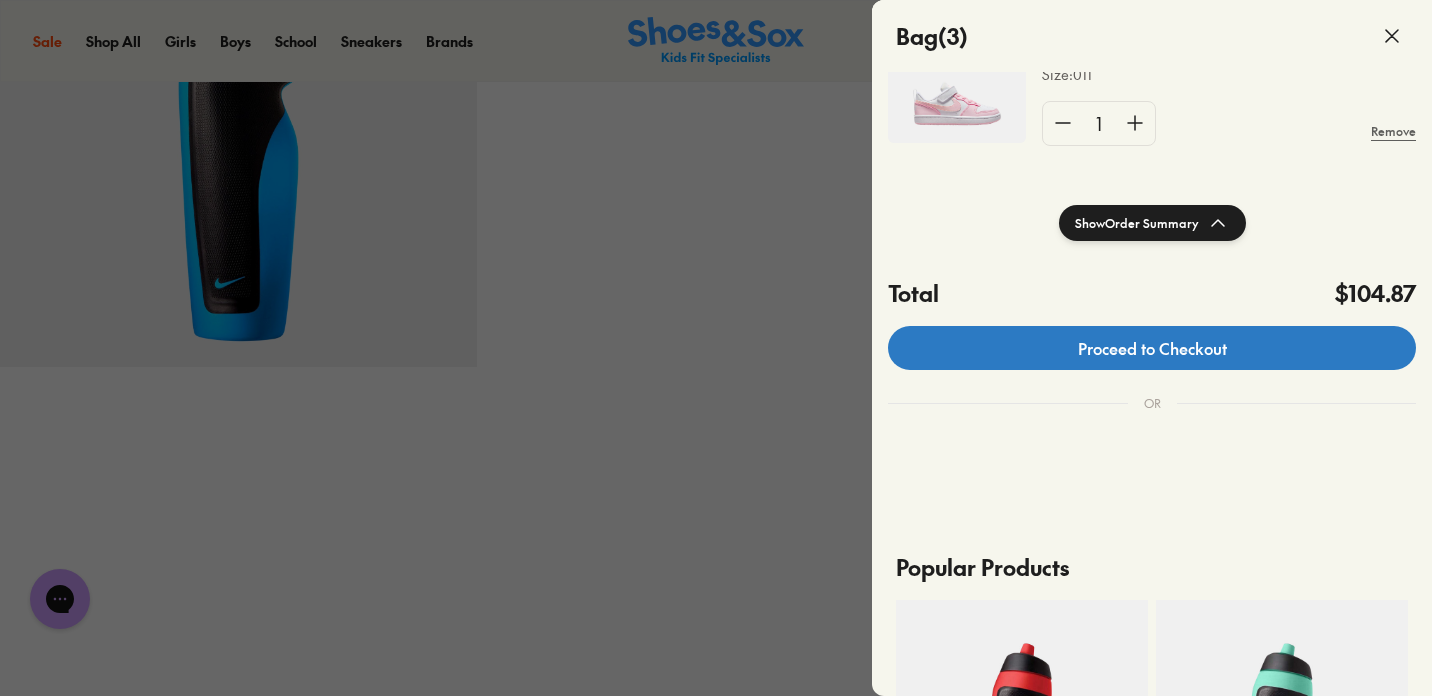 click on "Proceed to Checkout" 